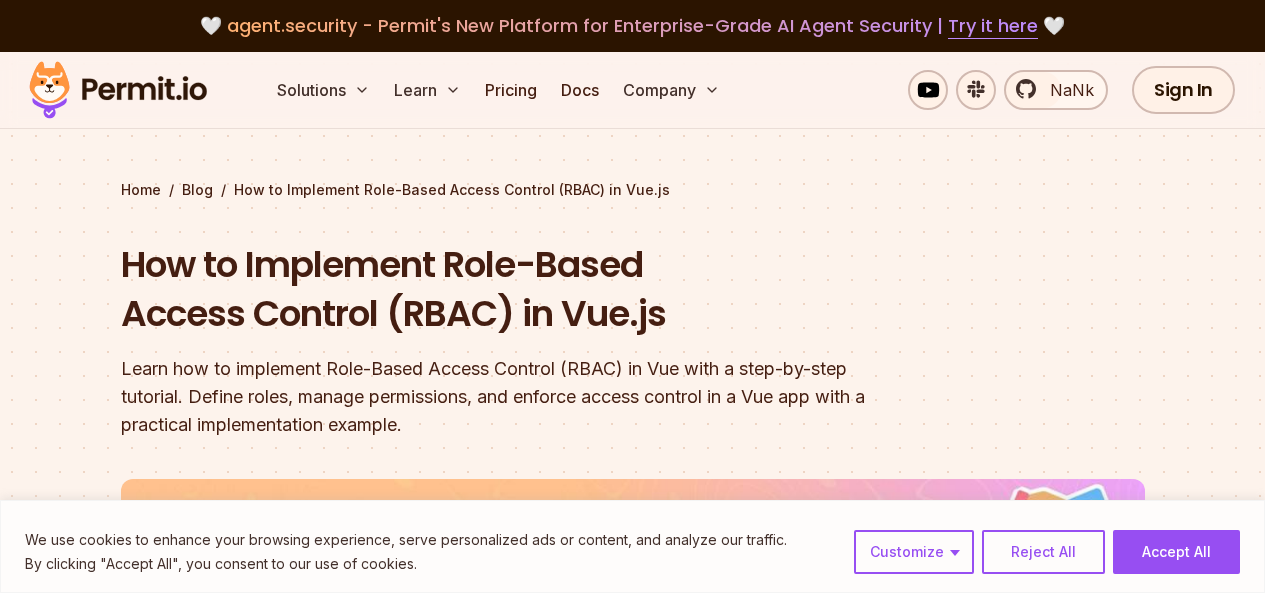 scroll, scrollTop: 300, scrollLeft: 0, axis: vertical 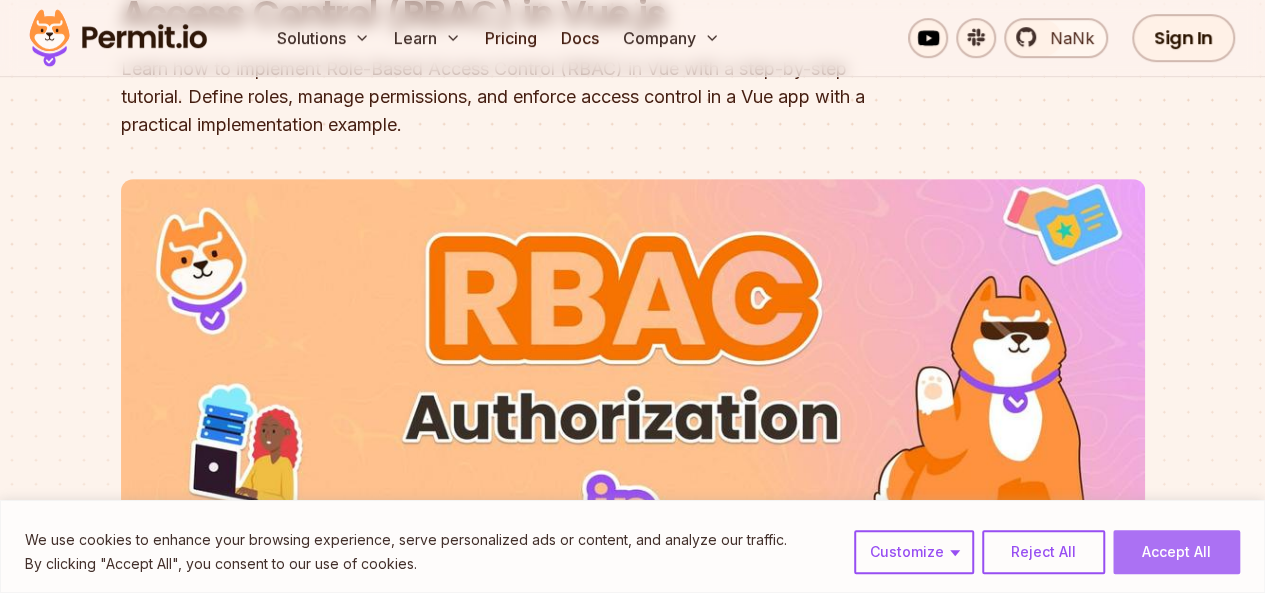click on "Accept All" at bounding box center [1176, 552] 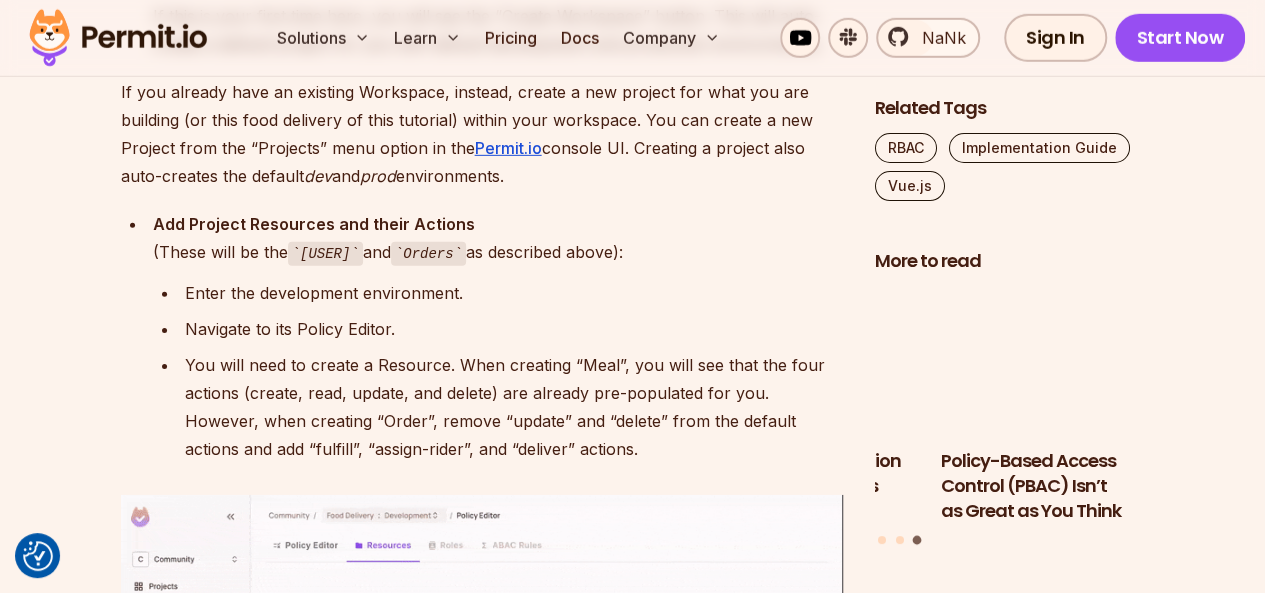 scroll, scrollTop: 6900, scrollLeft: 0, axis: vertical 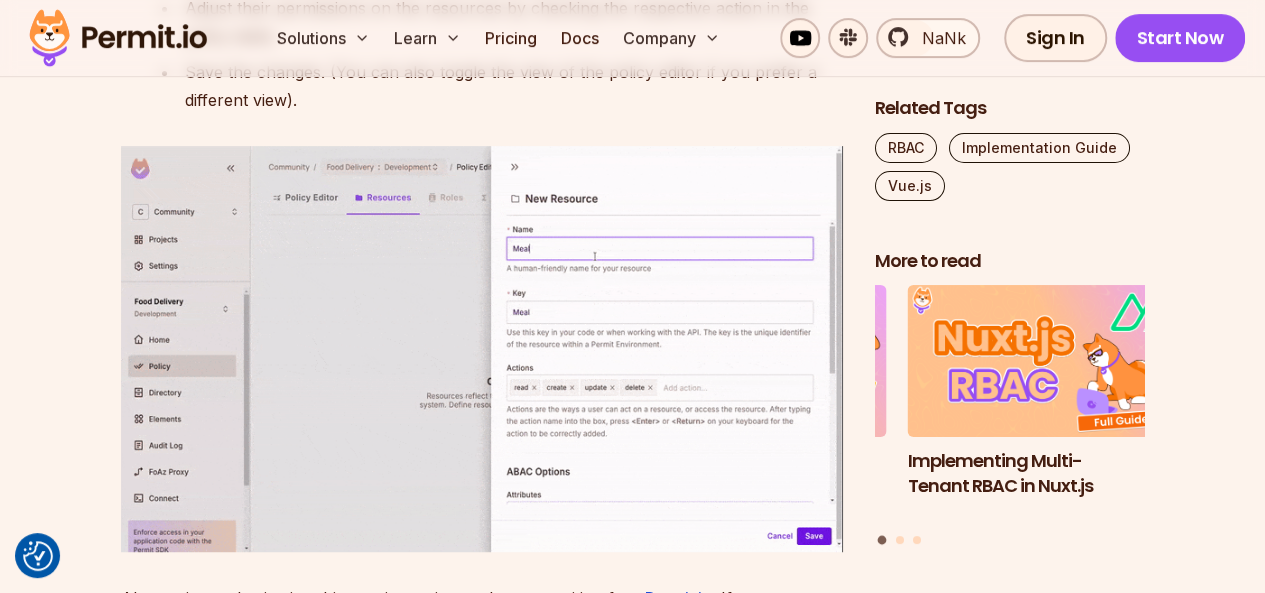 click on "You will need to create a Resource. When creating “Meal”, you will see that the four actions (create, read, update, and delete) are already pre-populated for you. However, when creating “Order”, remove “update” and “delete” from the default actions and add “fulfill”, “assign-rider”, and “deliver” actions." at bounding box center (514, -680) 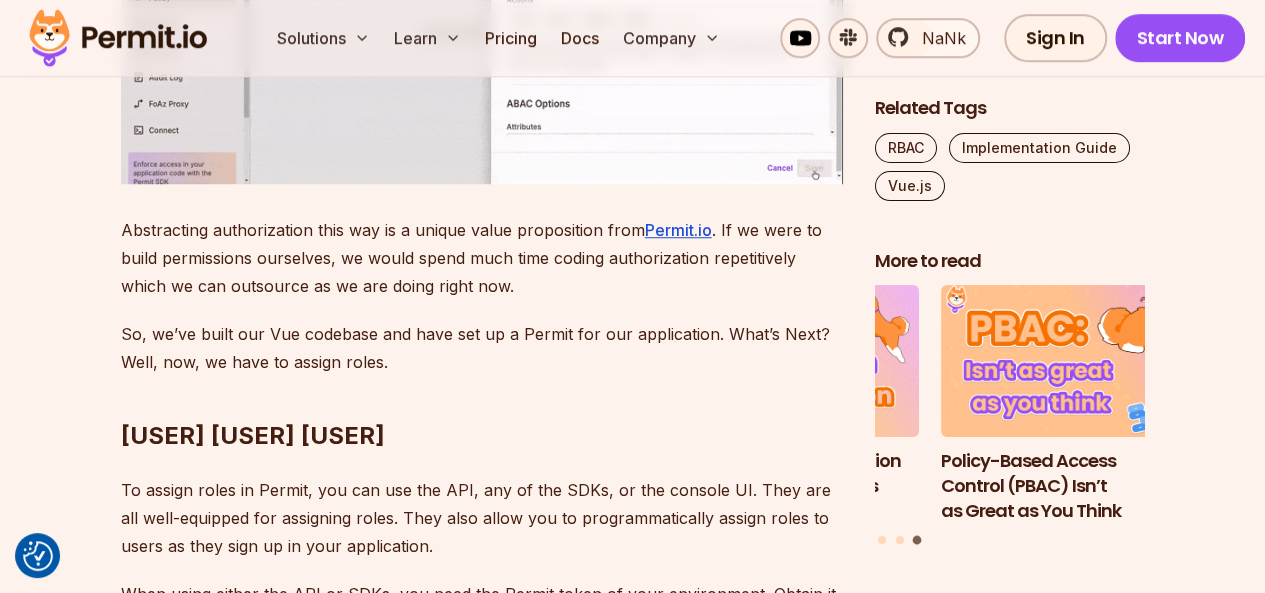 scroll, scrollTop: 8300, scrollLeft: 0, axis: vertical 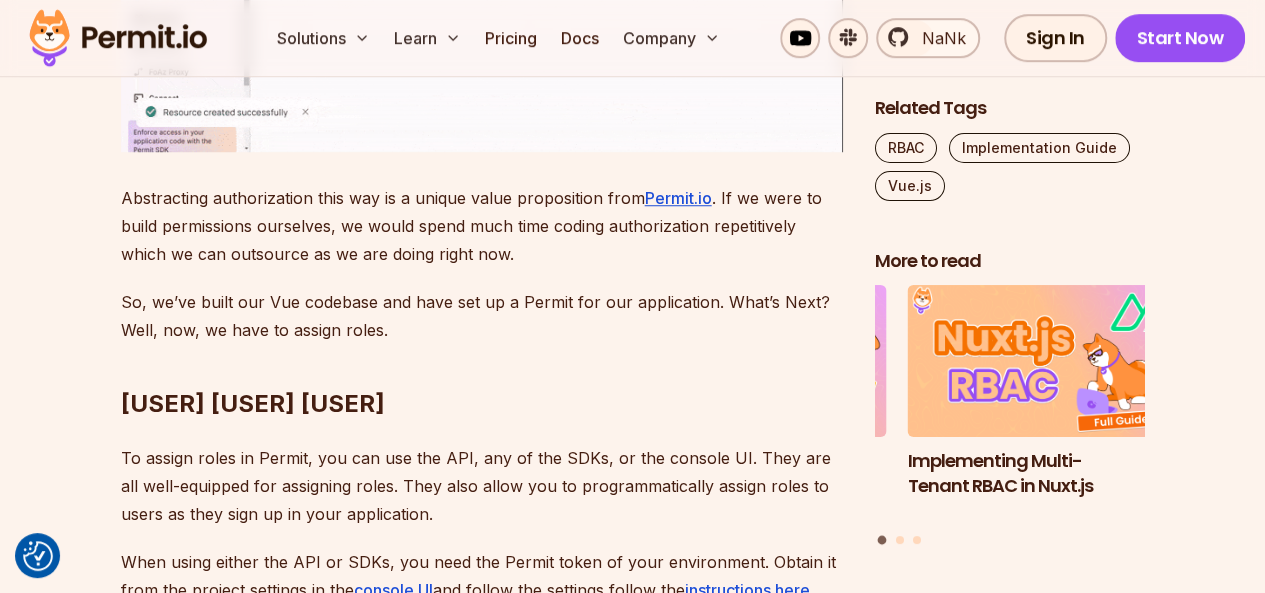 click on "Table of Contents Vue.js  is a performant web framework for building lightning-fast web apps. It uses  Vite  for tooling and compilation, which makes Vue websites function at turbo speeds, giving users an awesome experience. Vue also gives builders a good user experience with Single-File Components (SFCs). SFCs allow you to declare script, template, and styles for a Vue component neatly in the same file. When you build and deploy apps with Vue, different users will access it for various purposes. Depending on your application logic, you have to segregate what each user can do and ensure system security - that’s where authorization comes in. Role Based Access Control (RBAC) allows you to grant or deny Vue permissions based on predefined application roles. These can correlate to organizational titles or responsibilities in your app. This blog will guide you through implementing RBAC in Vue using  Permit.io To get us started, let’s plan our RBAC implementation: Planning our RBAC Implementation Resources . ," at bounding box center (632, -784) 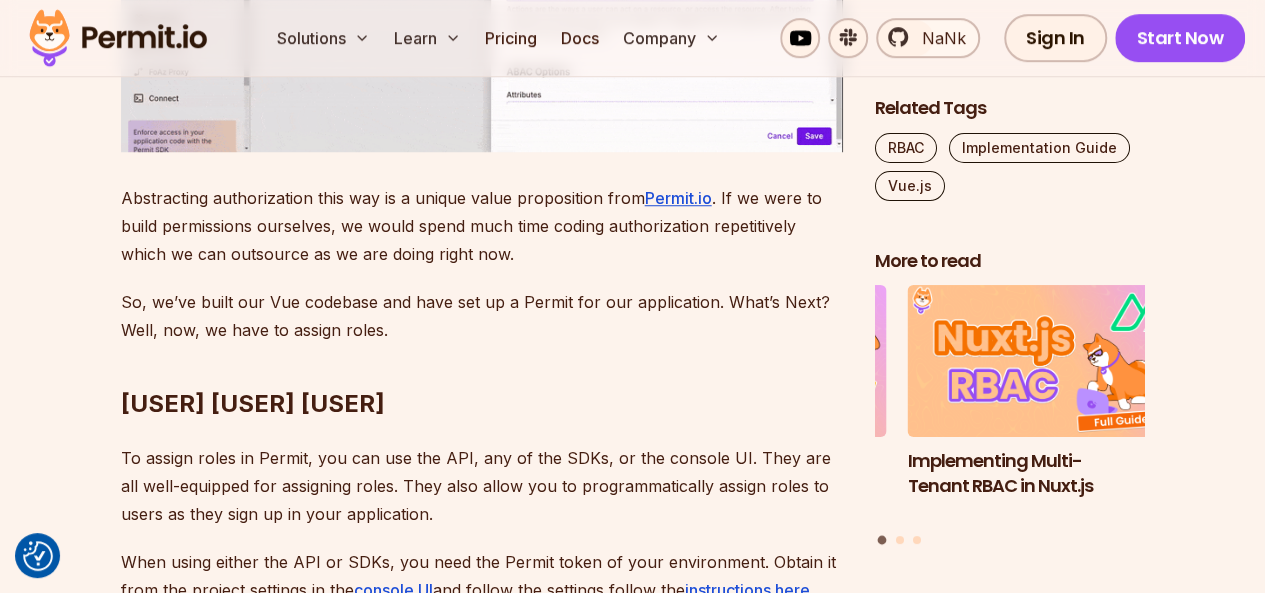 click on "Table of Contents Vue.js  is a performant web framework for building lightning-fast web apps. It uses  Vite  for tooling and compilation, which makes Vue websites function at turbo speeds, giving users an awesome experience. Vue also gives builders a good user experience with Single-File Components (SFCs). SFCs allow you to declare script, template, and styles for a Vue component neatly in the same file. When you build and deploy apps with Vue, different users will access it for various purposes. Depending on your application logic, you have to segregate what each user can do and ensure system security - that’s where authorization comes in. Role Based Access Control (RBAC) allows you to grant or deny Vue permissions based on predefined application roles. These can correlate to organizational titles or responsibilities in your app. This blog will guide you through implementing RBAC in Vue using  Permit.io To get us started, let’s plan our RBAC implementation: Planning our RBAC Implementation Resources . ," at bounding box center [632, -784] 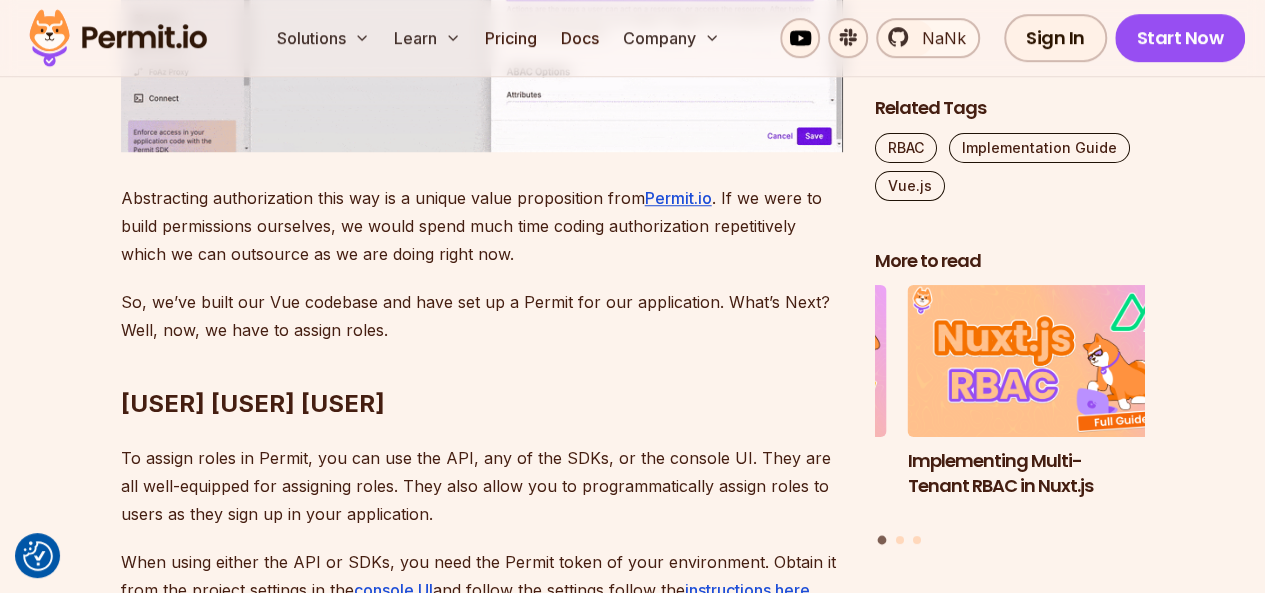 click on "Table of Contents Vue.js  is a performant web framework for building lightning-fast web apps. It uses  Vite  for tooling and compilation, which makes Vue websites function at turbo speeds, giving users an awesome experience. Vue also gives builders a good user experience with Single-File Components (SFCs). SFCs allow you to declare script, template, and styles for a Vue component neatly in the same file. When you build and deploy apps with Vue, different users will access it for various purposes. Depending on your application logic, you have to segregate what each user can do and ensure system security - that’s where authorization comes in. Role Based Access Control (RBAC) allows you to grant or deny Vue permissions based on predefined application roles. These can correlate to organizational titles or responsibilities in your app. This blog will guide you through implementing RBAC in Vue using  Permit.io To get us started, let’s plan our RBAC implementation: Planning our RBAC Implementation Resources . ," at bounding box center (632, -784) 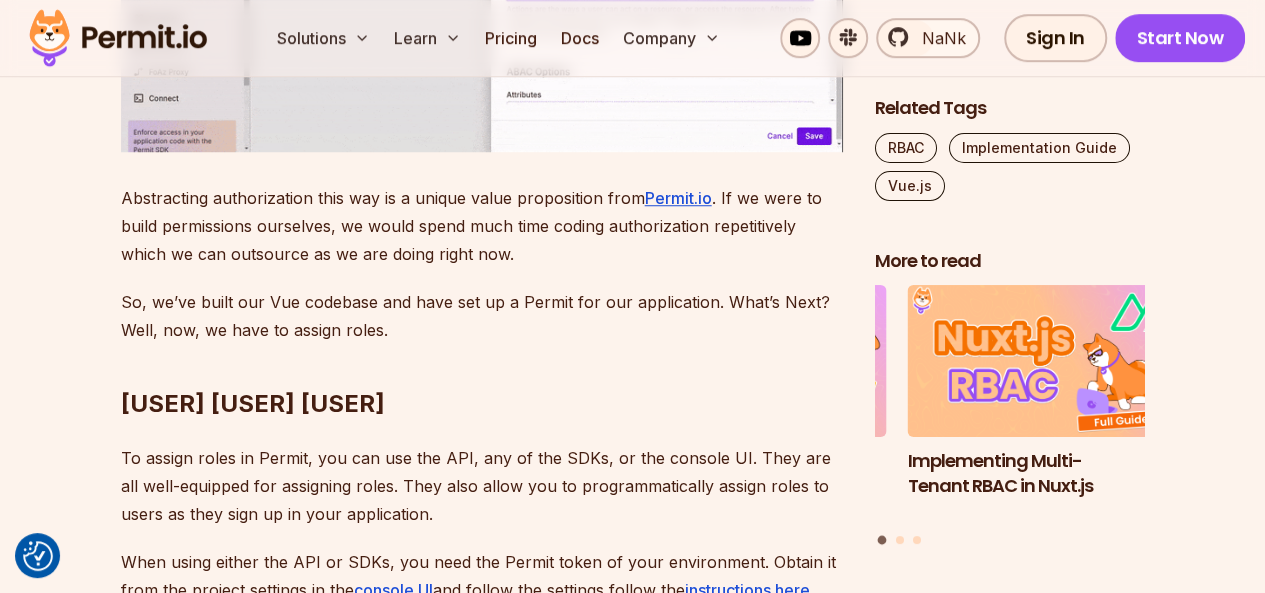 click on "Table of Contents Vue.js  is a performant web framework for building lightning-fast web apps. It uses  Vite  for tooling and compilation, which makes Vue websites function at turbo speeds, giving users an awesome experience. Vue also gives builders a good user experience with Single-File Components (SFCs). SFCs allow you to declare script, template, and styles for a Vue component neatly in the same file. When you build and deploy apps with Vue, different users will access it for various purposes. Depending on your application logic, you have to segregate what each user can do and ensure system security - that’s where authorization comes in. Role Based Access Control (RBAC) allows you to grant or deny Vue permissions based on predefined application roles. These can correlate to organizational titles or responsibilities in your app. This blog will guide you through implementing RBAC in Vue using  Permit.io To get us started, let’s plan our RBAC implementation: Planning our RBAC Implementation Resources . ," at bounding box center [632, -784] 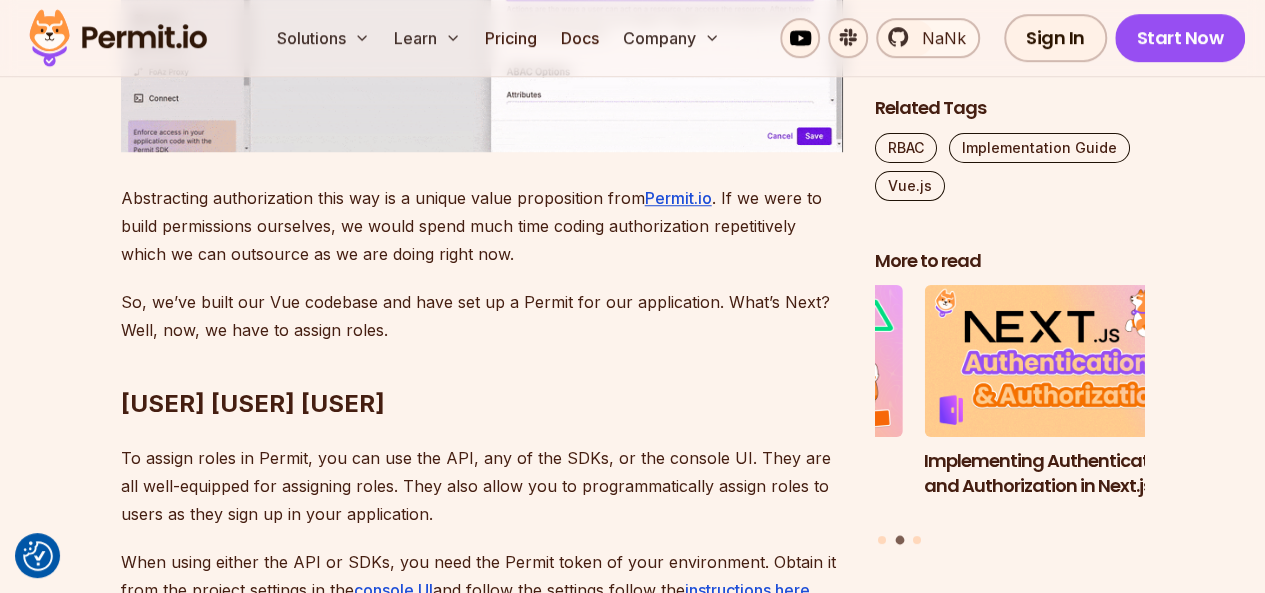 click on "Table of Contents Vue.js  is a performant web framework for building lightning-fast web apps. It uses  Vite  for tooling and compilation, which makes Vue websites function at turbo speeds, giving users an awesome experience. Vue also gives builders a good user experience with Single-File Components (SFCs). SFCs allow you to declare script, template, and styles for a Vue component neatly in the same file. When you build and deploy apps with Vue, different users will access it for various purposes. Depending on your application logic, you have to segregate what each user can do and ensure system security - that’s where authorization comes in. Role Based Access Control (RBAC) allows you to grant or deny Vue permissions based on predefined application roles. These can correlate to organizational titles or responsibilities in your app. This blog will guide you through implementing RBAC in Vue using  Permit.io To get us started, let’s plan our RBAC implementation: Planning our RBAC Implementation Resources . ," at bounding box center (632, -784) 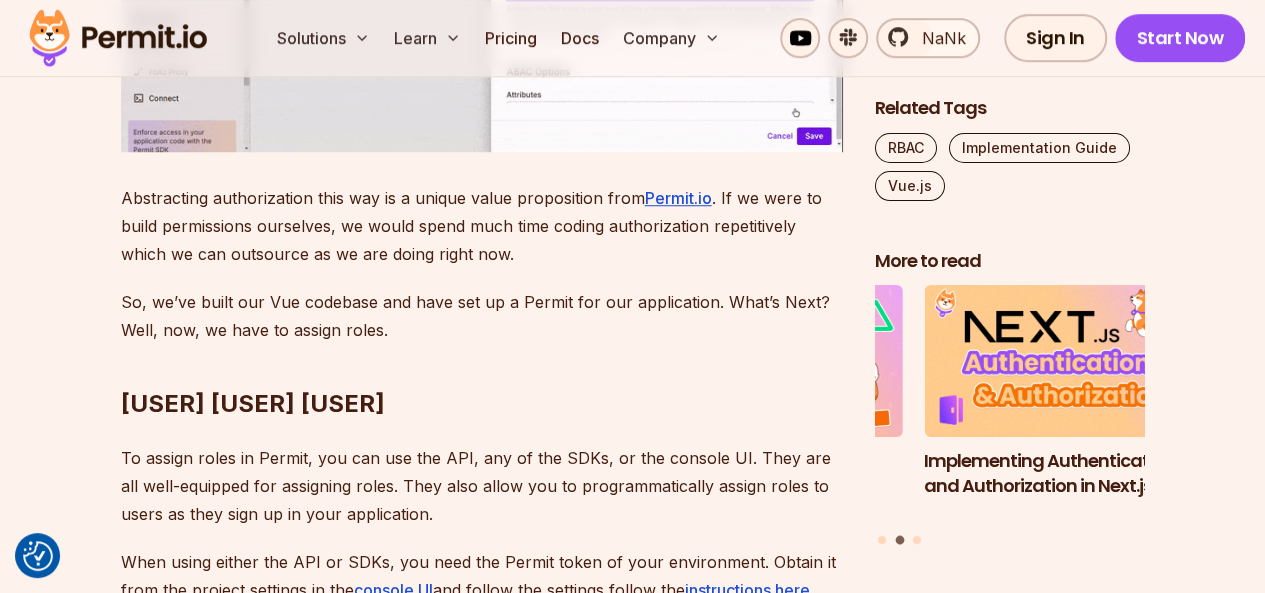 click on "Table of Contents Vue.js  is a performant web framework for building lightning-fast web apps. It uses  Vite  for tooling and compilation, which makes Vue websites function at turbo speeds, giving users an awesome experience. Vue also gives builders a good user experience with Single-File Components (SFCs). SFCs allow you to declare script, template, and styles for a Vue component neatly in the same file. When you build and deploy apps with Vue, different users will access it for various purposes. Depending on your application logic, you have to segregate what each user can do and ensure system security - that’s where authorization comes in. Role Based Access Control (RBAC) allows you to grant or deny Vue permissions based on predefined application roles. These can correlate to organizational titles or responsibilities in your app. This blog will guide you through implementing RBAC in Vue using  Permit.io To get us started, let’s plan our RBAC implementation: Planning our RBAC Implementation Resources . ," at bounding box center (632, -784) 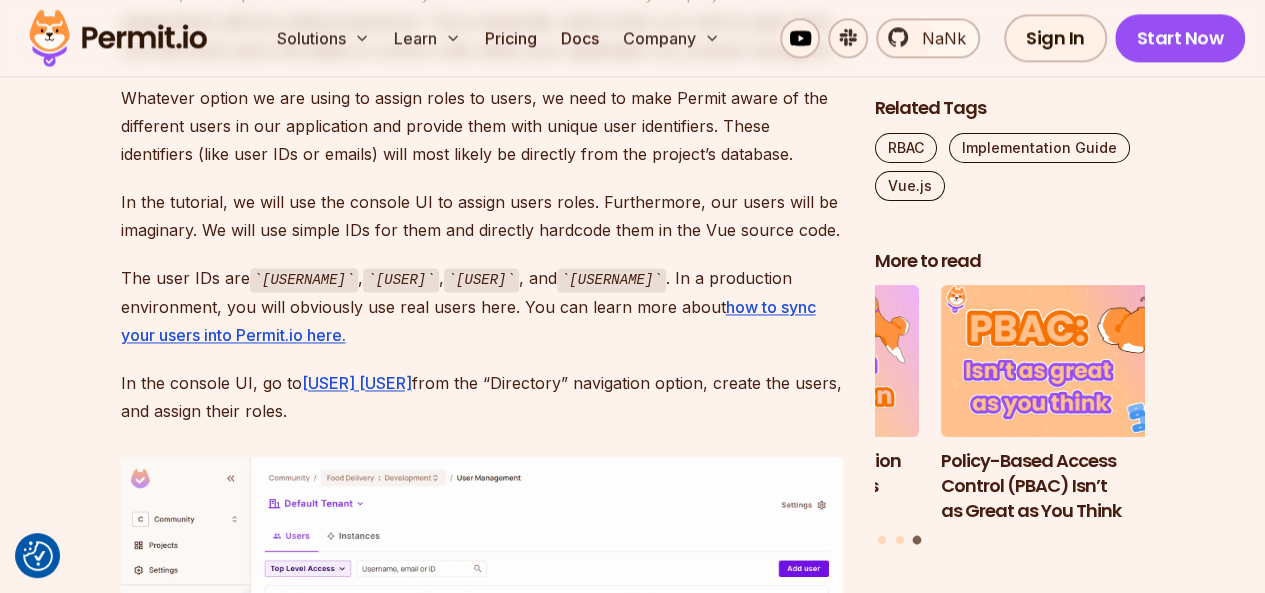 scroll, scrollTop: 9100, scrollLeft: 0, axis: vertical 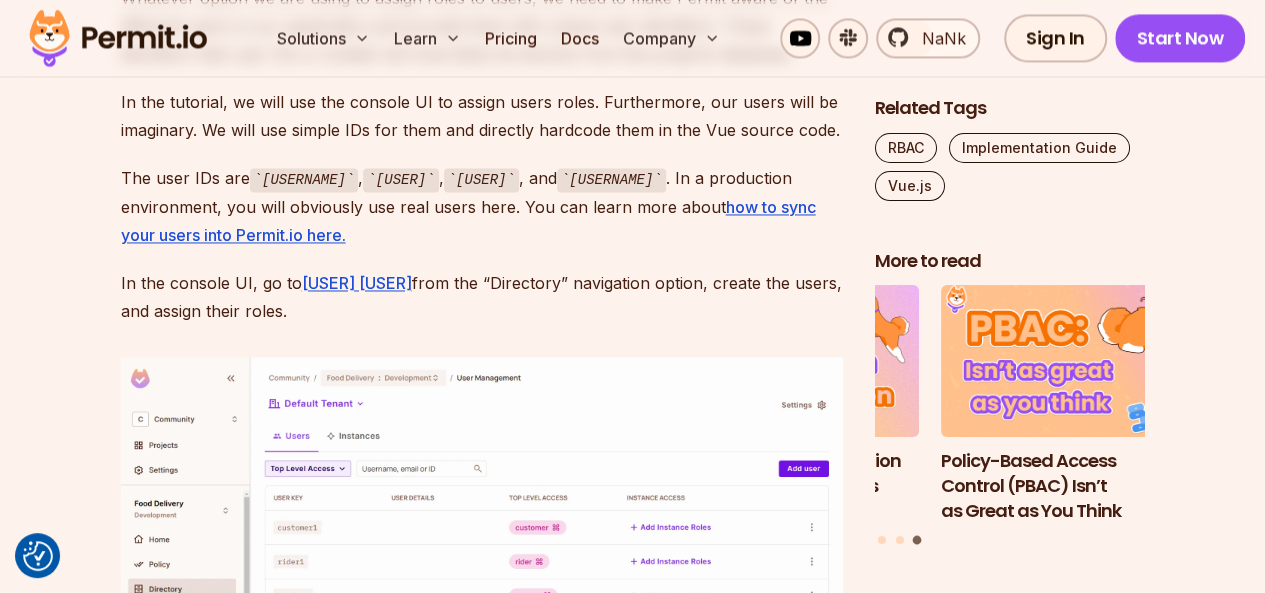 click on "So, we’ve built our Vue codebase and have set up a Permit for our application. What’s Next? Well, now, we have to assign roles." at bounding box center (482, -484) 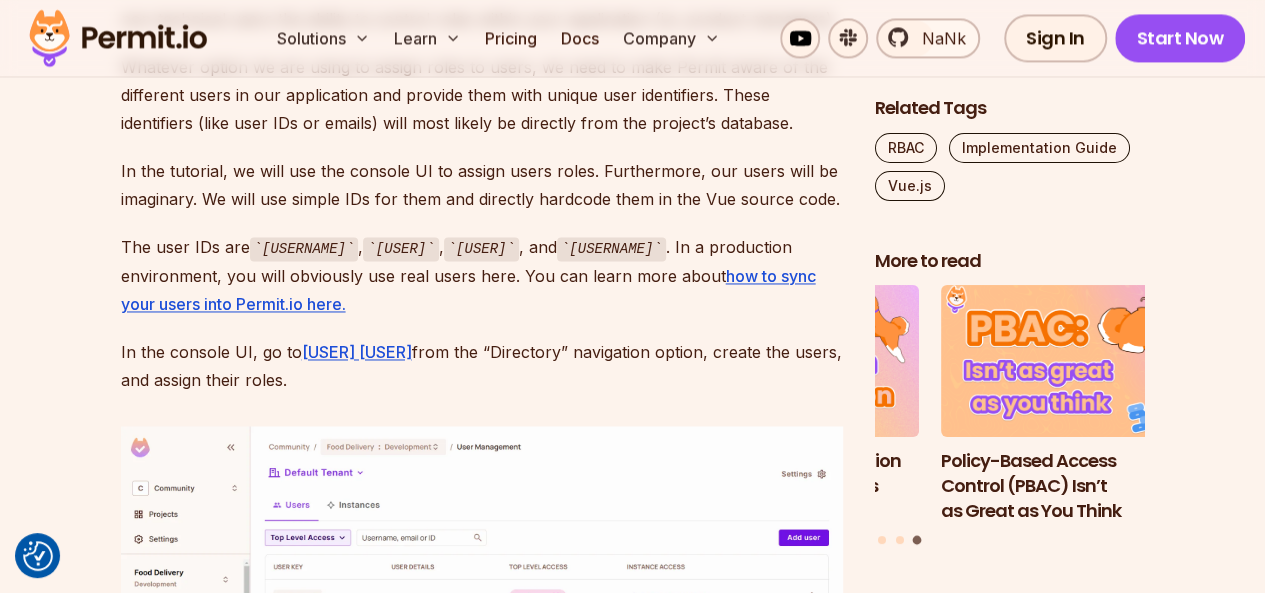 scroll, scrollTop: 9000, scrollLeft: 0, axis: vertical 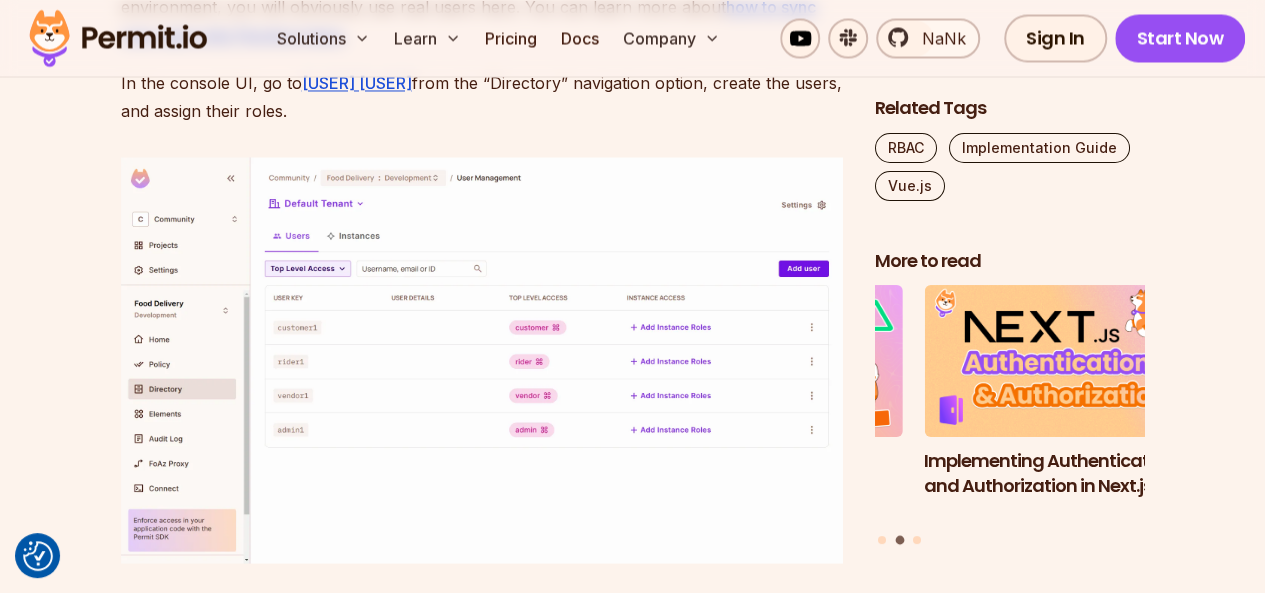 click on "Permit’s console UI is another place where you can assign roles to users in your application. It also makes it easy for you to quickly verify the roles you’ve assigned programmatically. In addition, the UI provides a seamless way for other team members in your project to do role assignments without coding experience. This is especially useful when you want to give some non-technical users the ability to control roles within your application (i.e. product managers)." at bounding box center [482, -306] 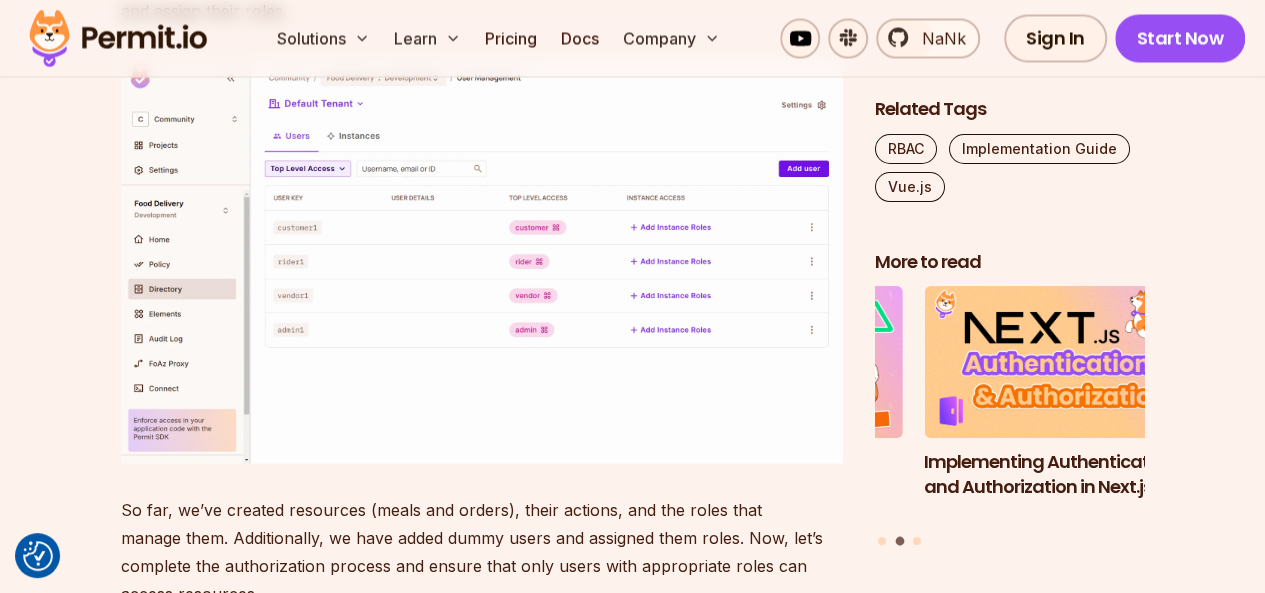 scroll, scrollTop: 9500, scrollLeft: 0, axis: vertical 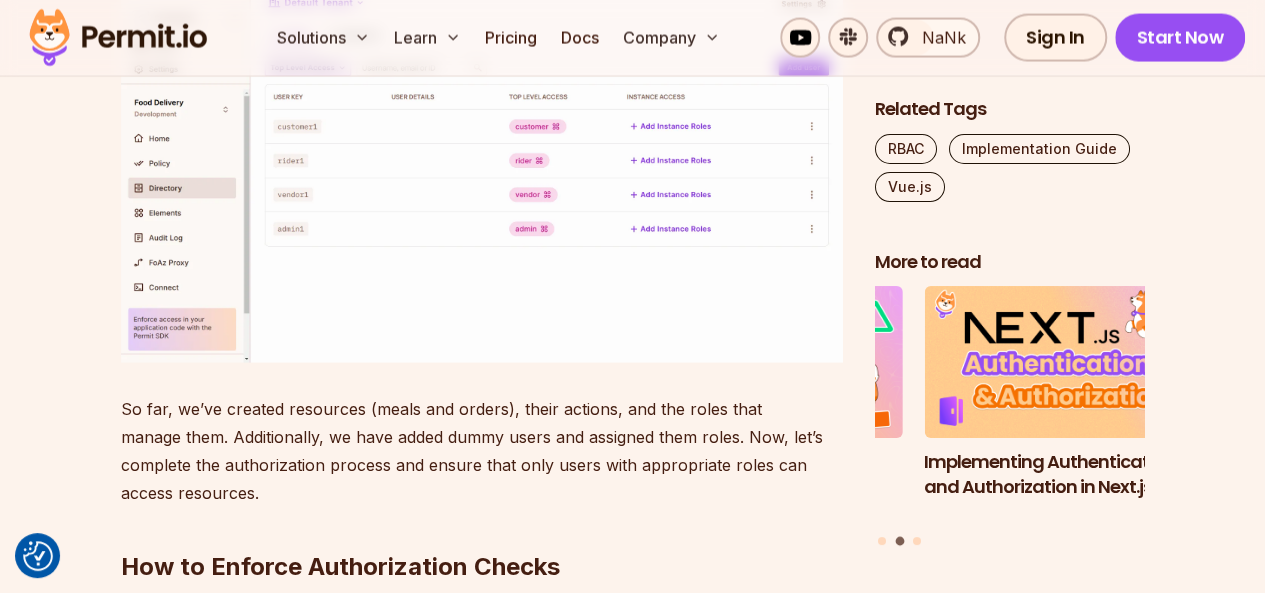 click on "Whatever option we are using to assign roles to users, we need to make Permit aware of the different users in our application and provide them with unique user identifiers. These identifiers (like user IDs or emails) will most likely be directly from the project’s database." at bounding box center (482, -374) 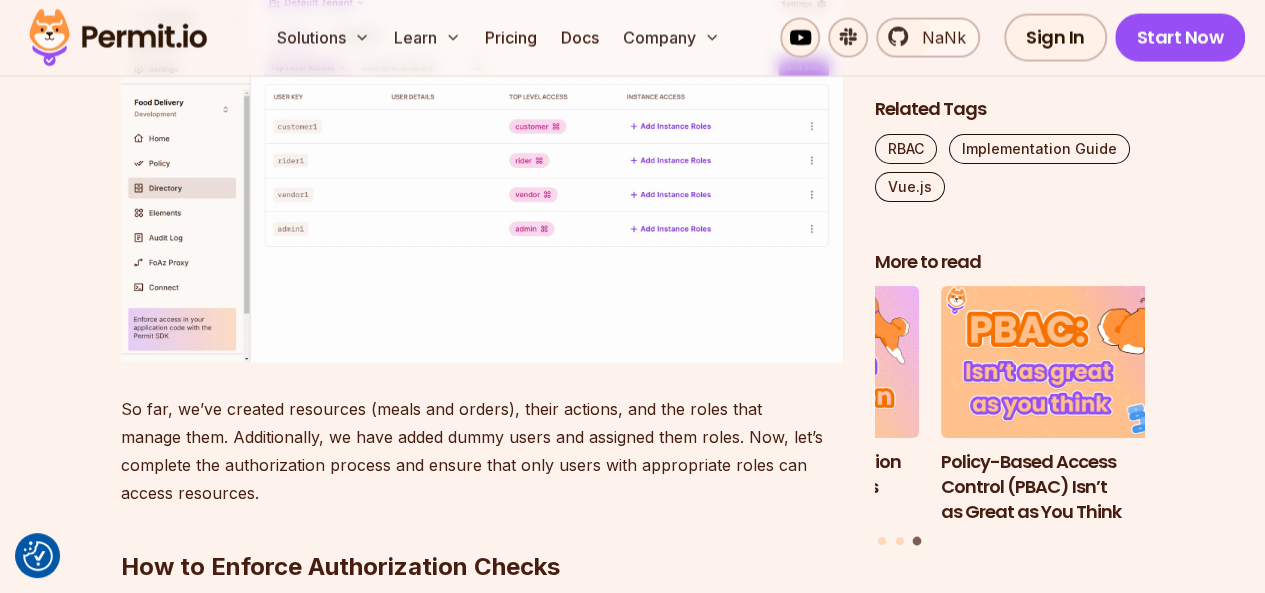click on "Whatever option we are using to assign roles to users, we need to make Permit aware of the different users in our application and provide them with unique user identifiers. These identifiers (like user IDs or emails) will most likely be directly from the project’s database." at bounding box center [482, -374] 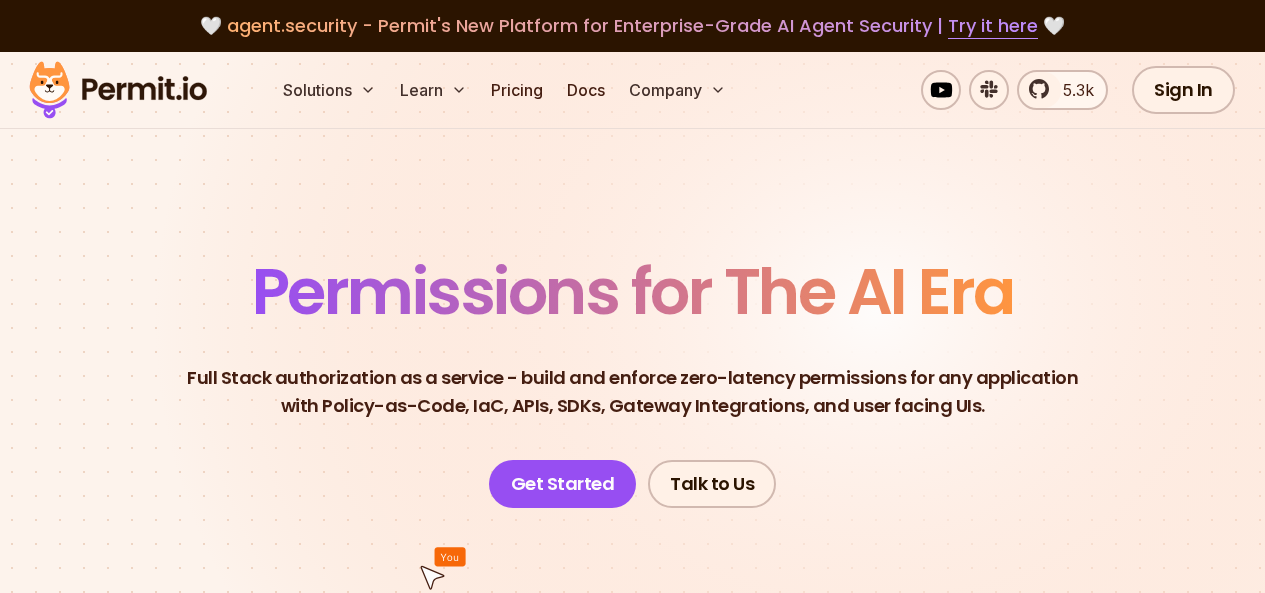 scroll, scrollTop: 0, scrollLeft: 0, axis: both 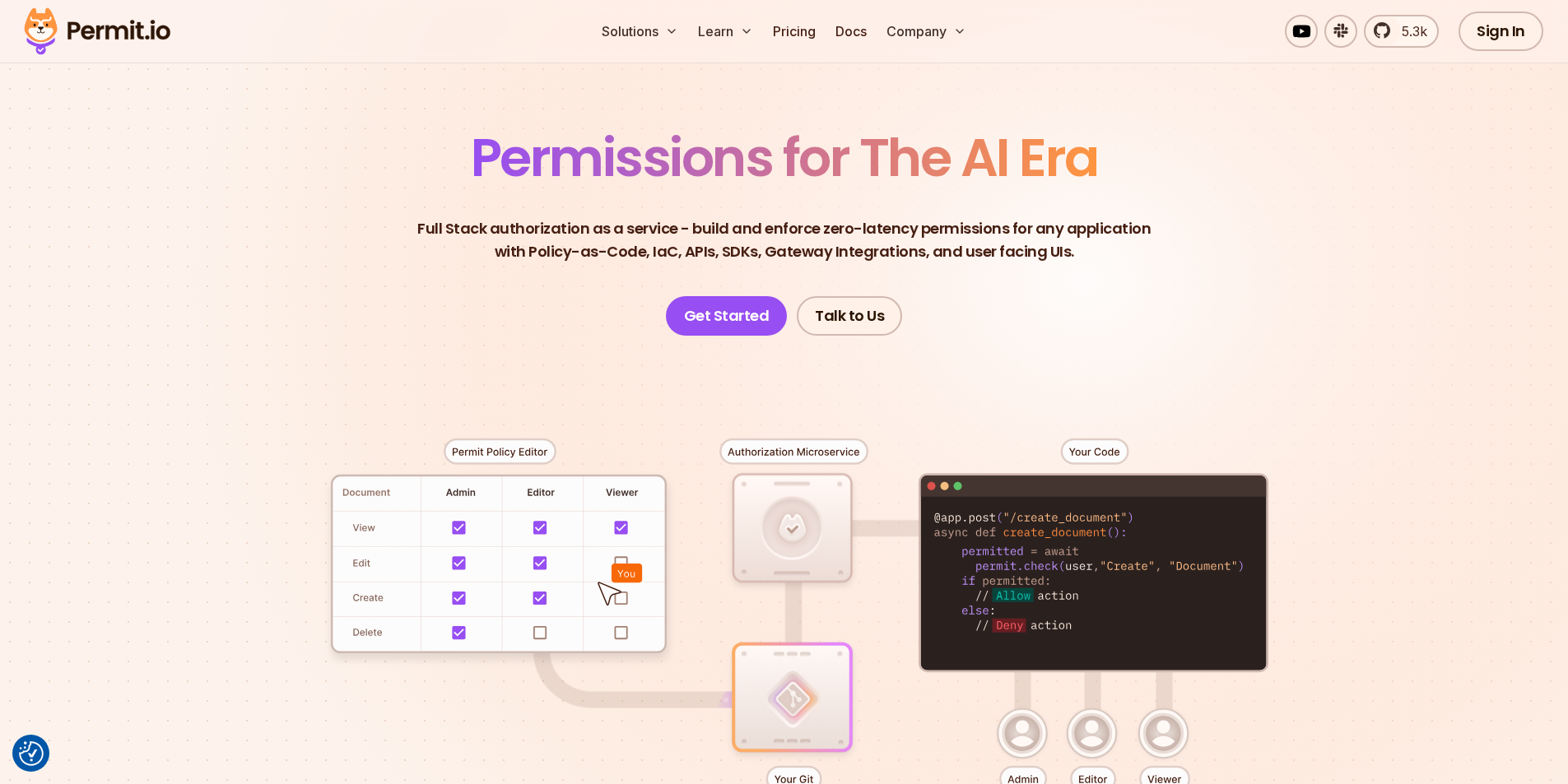 click on "Permissions for The AI Era Full Stack authorization as a service - build and enforce zero-latency permissions for any application   with Policy-as-Code, IaC, APIs, SDKs, Gateway Integrations, and user facing UIs. Developer-friendly full stack authorization for any application powered by -   Policy-as-Code , APIs, SDKs, and UIs Get Started Talk to Us" at bounding box center [784, 234] 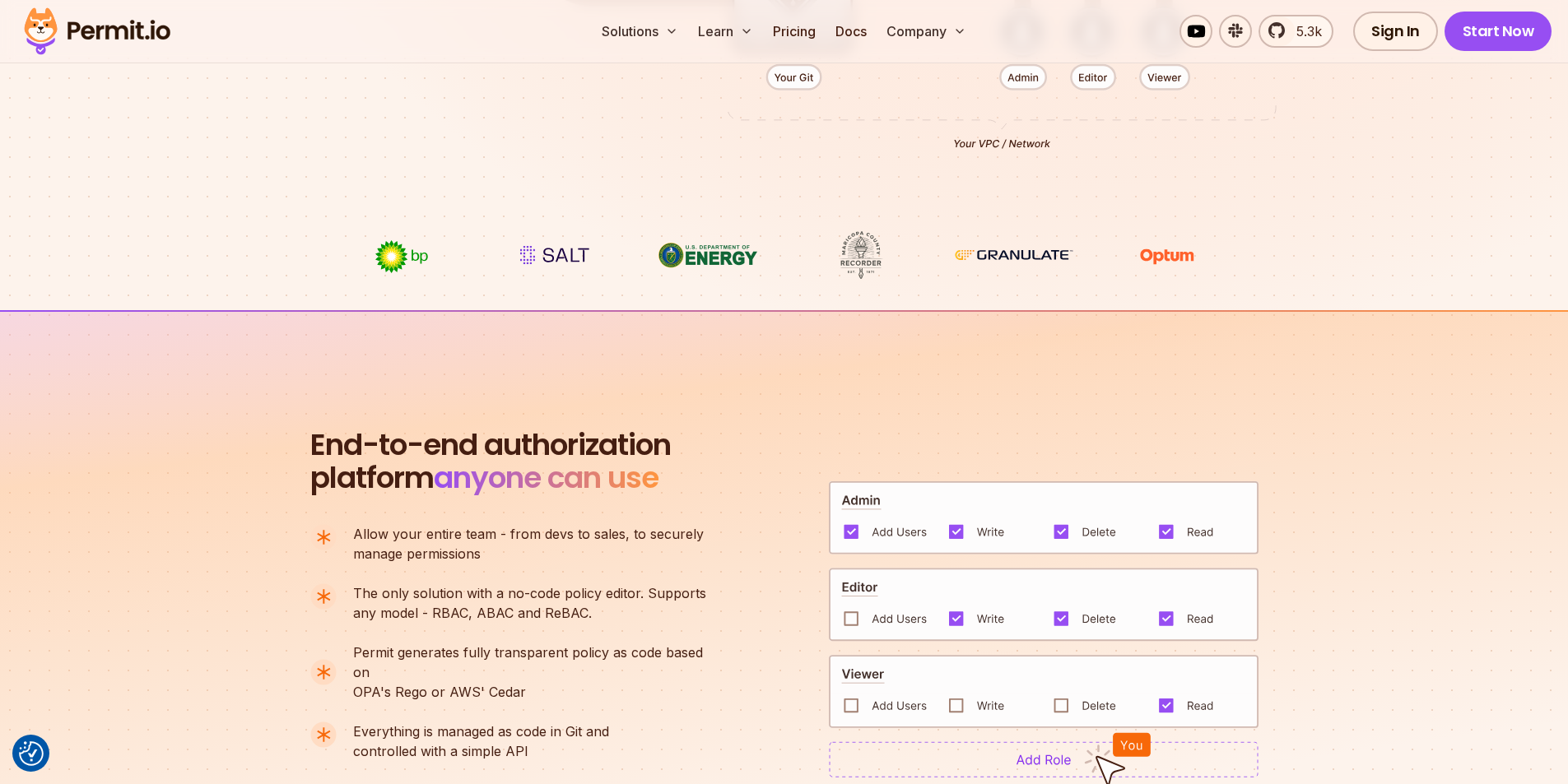 scroll, scrollTop: 823, scrollLeft: 0, axis: vertical 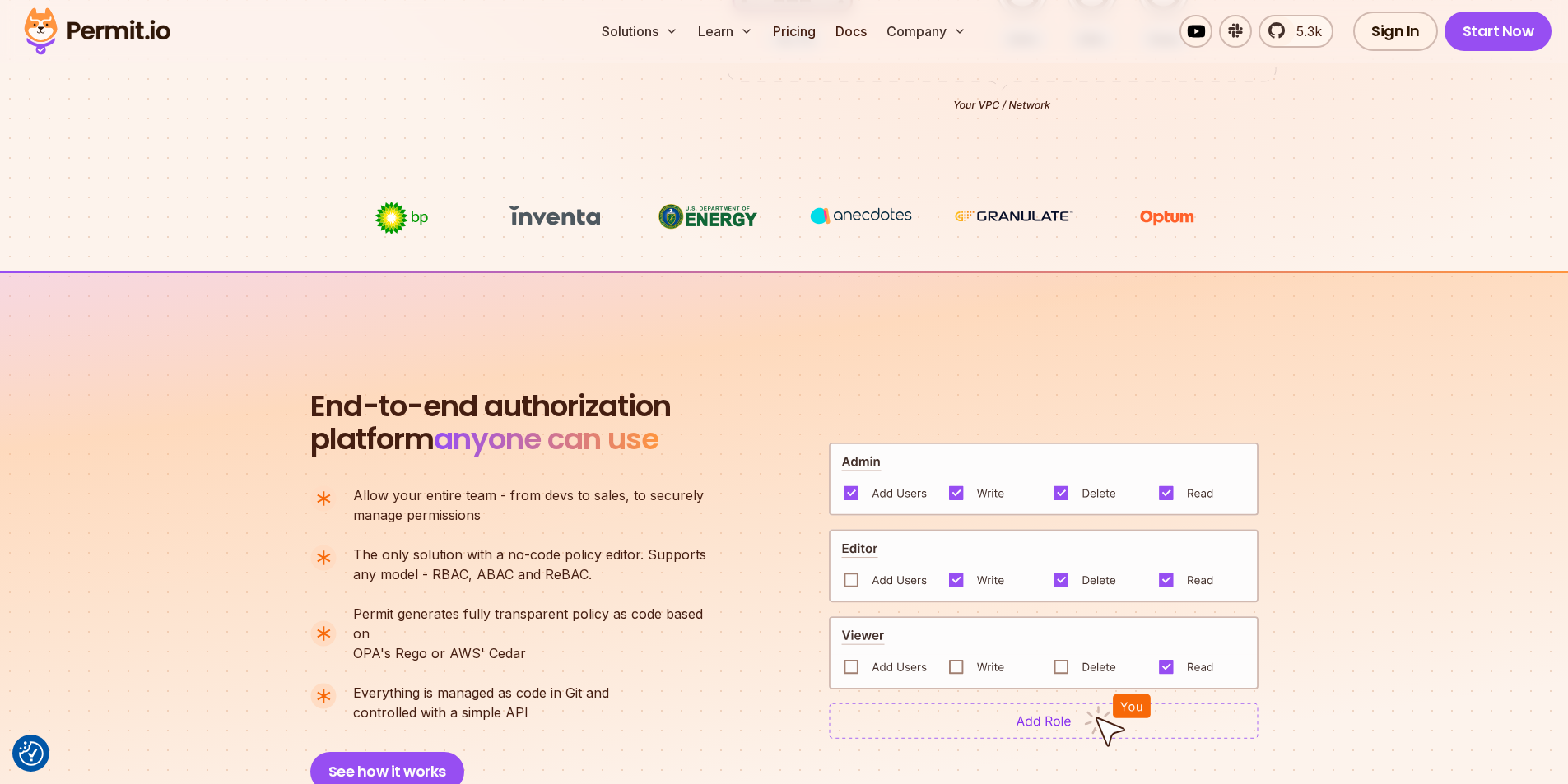 click at bounding box center (1044, 479) 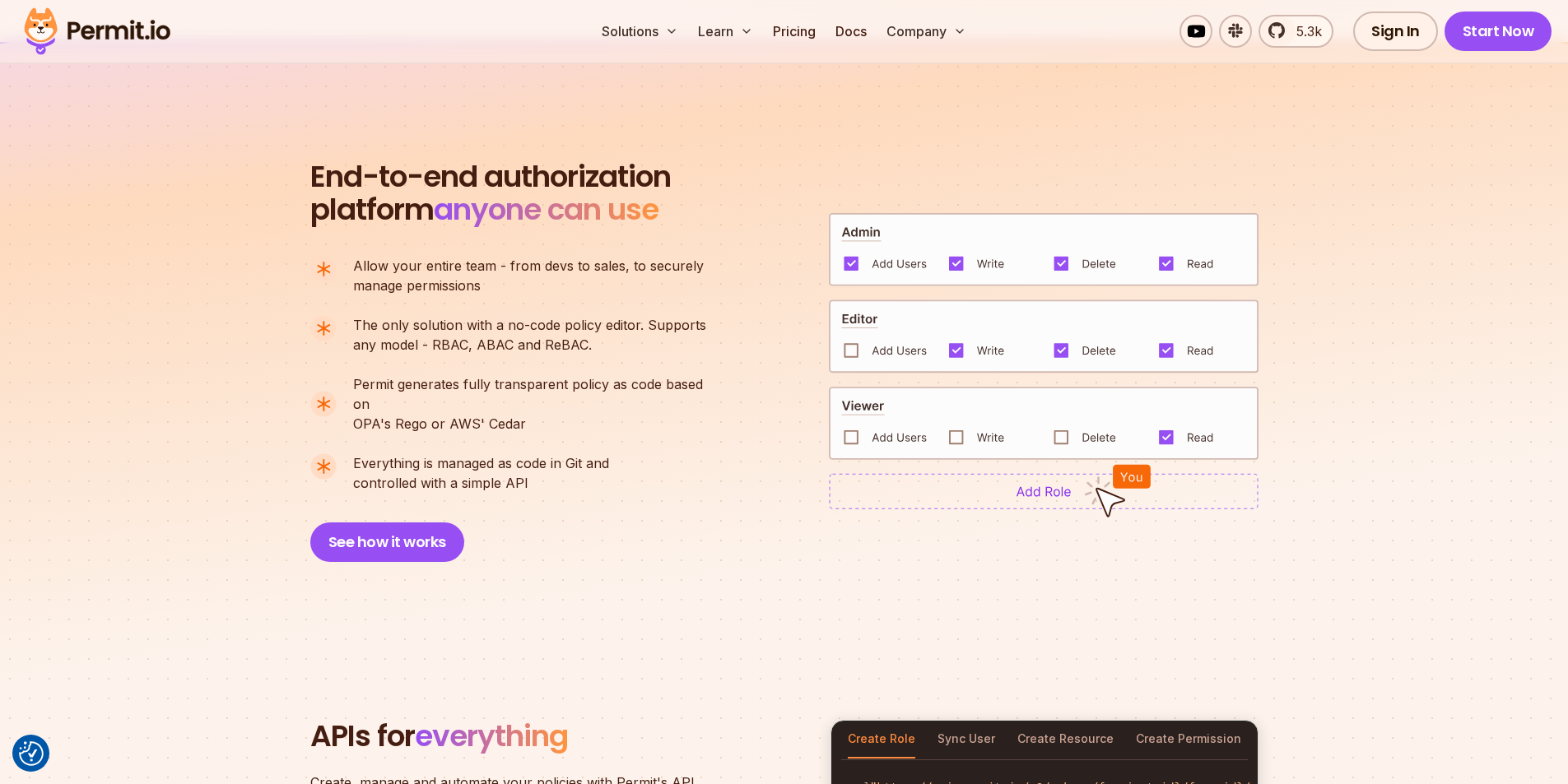 scroll, scrollTop: 1069, scrollLeft: 0, axis: vertical 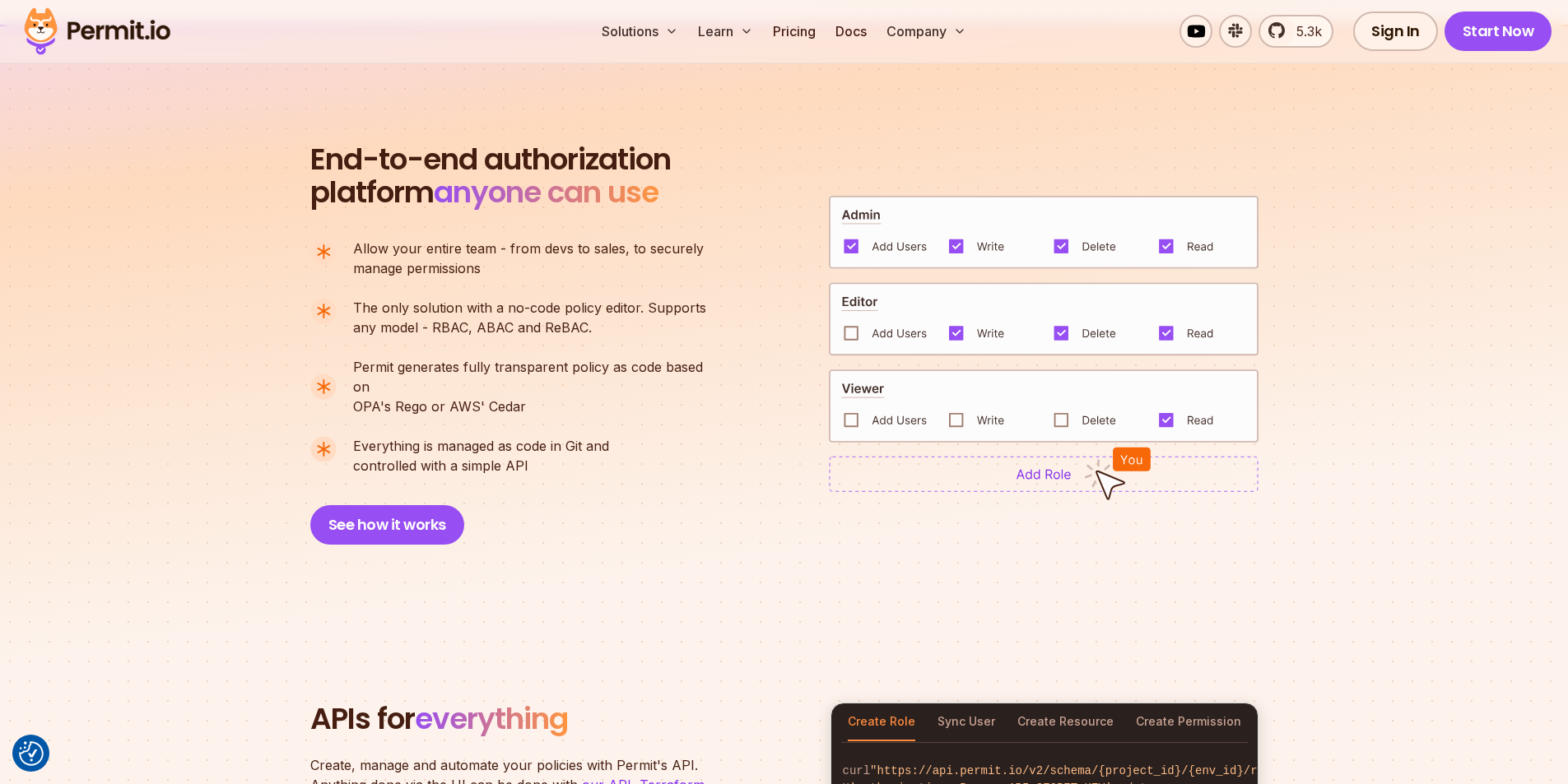 click on "Permit generates fully transparent policy as code based on  OPA's Rego or AWS' Cedar" at bounding box center (537, 387) 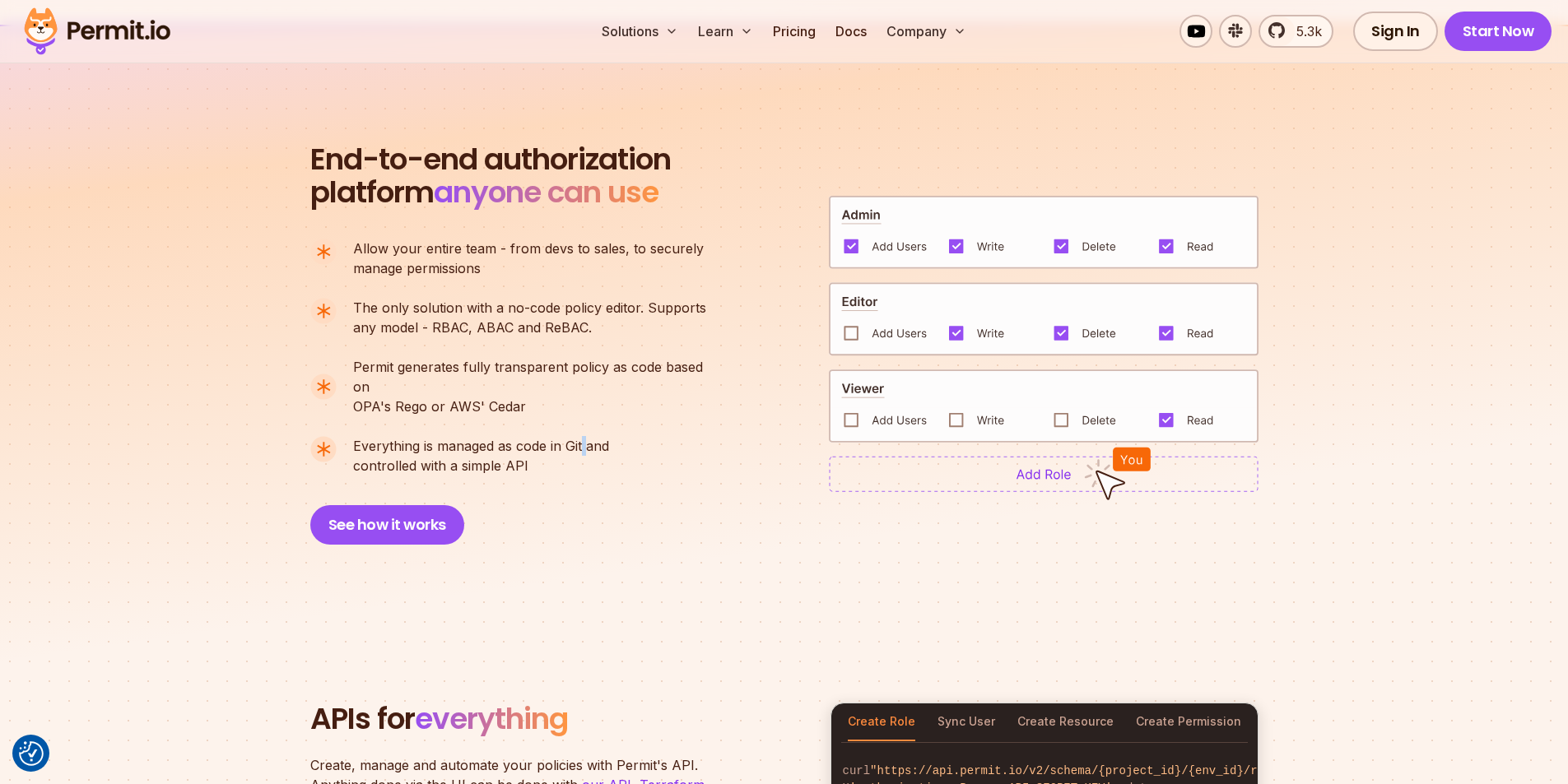 click on "Everything is managed as code in Git and" at bounding box center [481, 446] 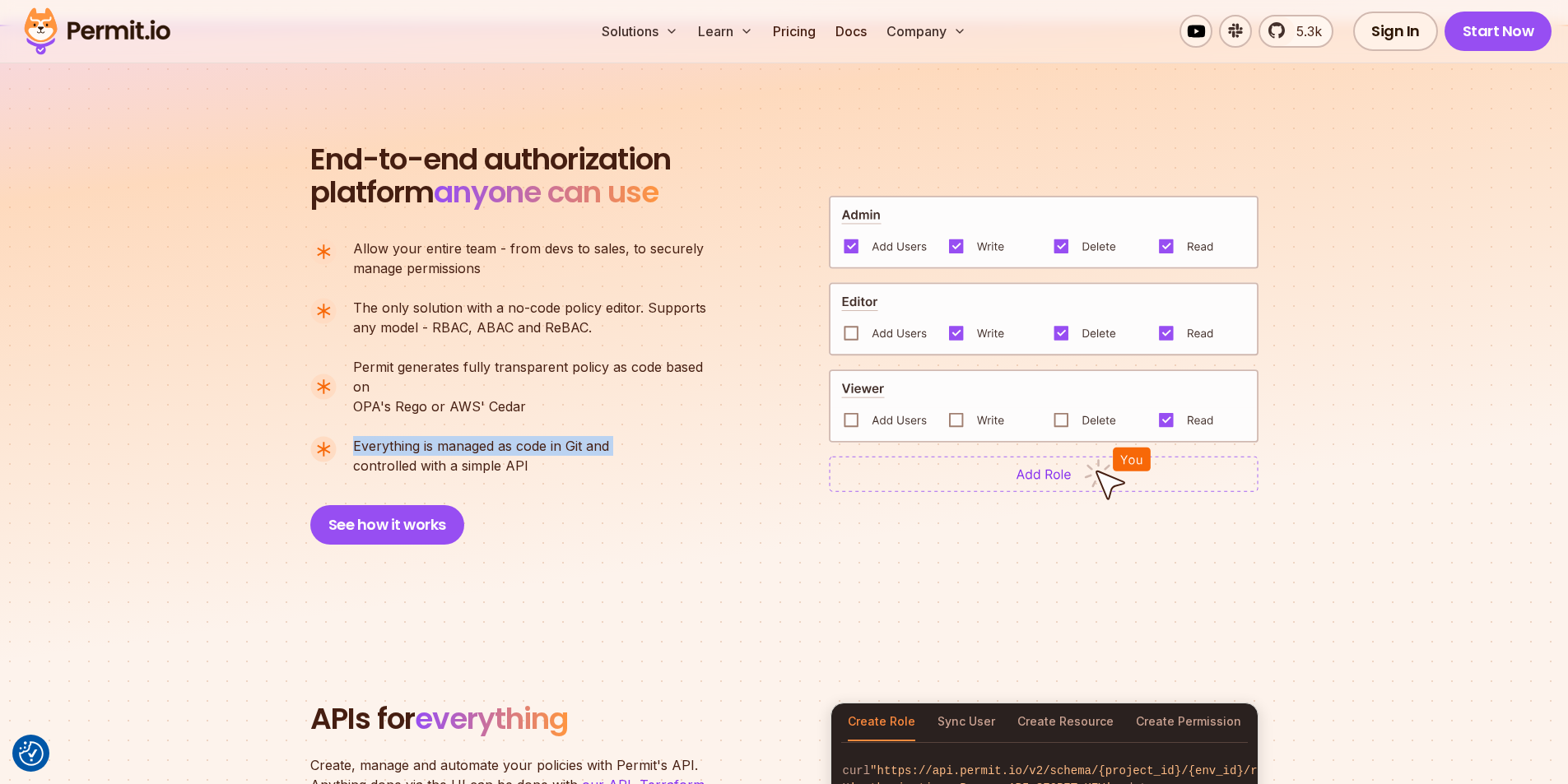 click on "Everything is managed as code in Git and" at bounding box center (481, 446) 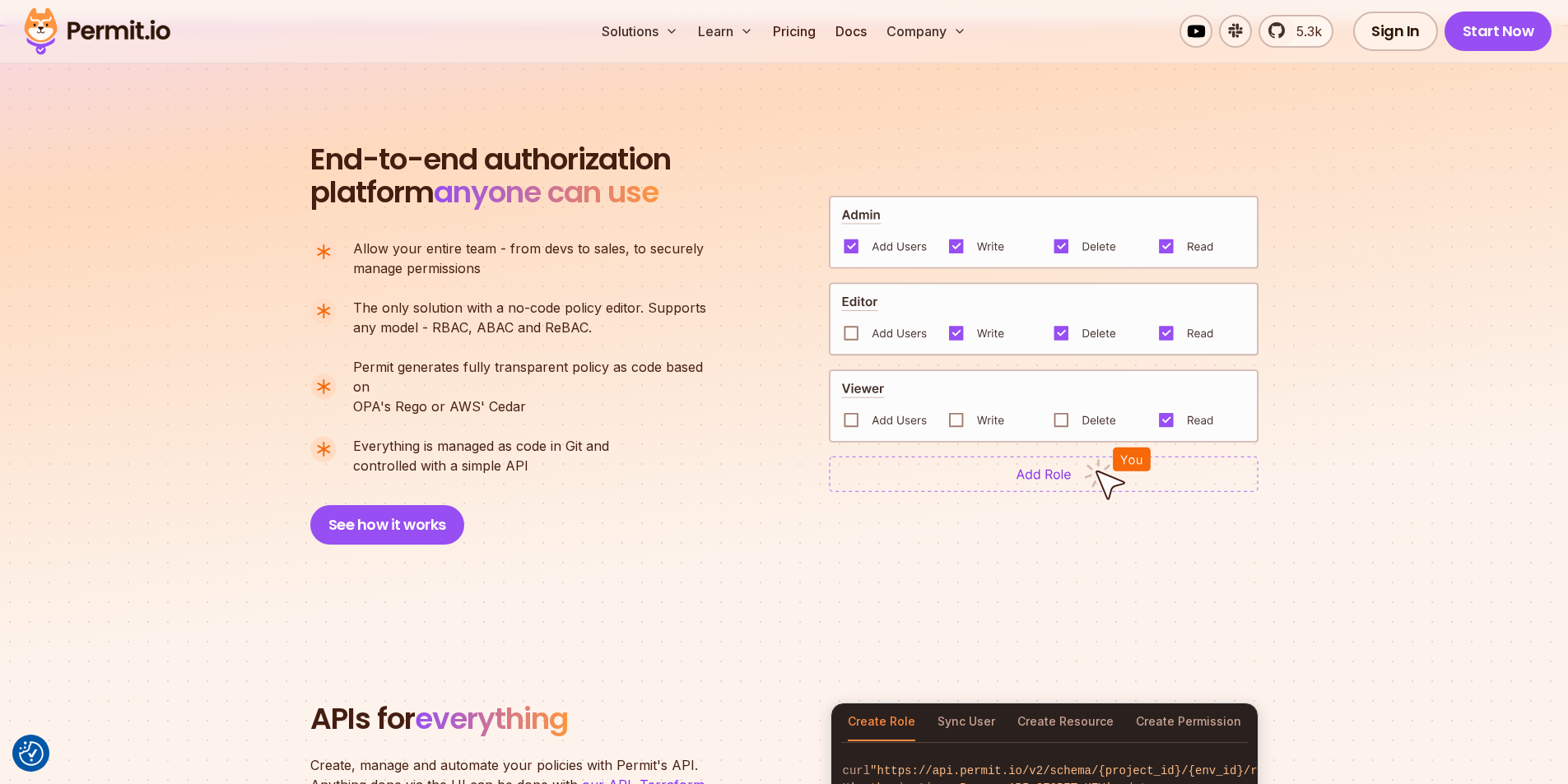 click on "End-to-end authorization  platform  anyone can use A no-code authorization platform   anyone can use. Allow your entire team - from devs to sales, to securely  manage permissions The only solution with a no-code policy editor. Supports  any model - RBAC, ABAC and ReBAC. Permit generates fully transparent policy as code based on  OPA's Rego or AWS' Cedar Everything is managed as code in Git and  controlled with a simple API See how it works" at bounding box center (516, 344) 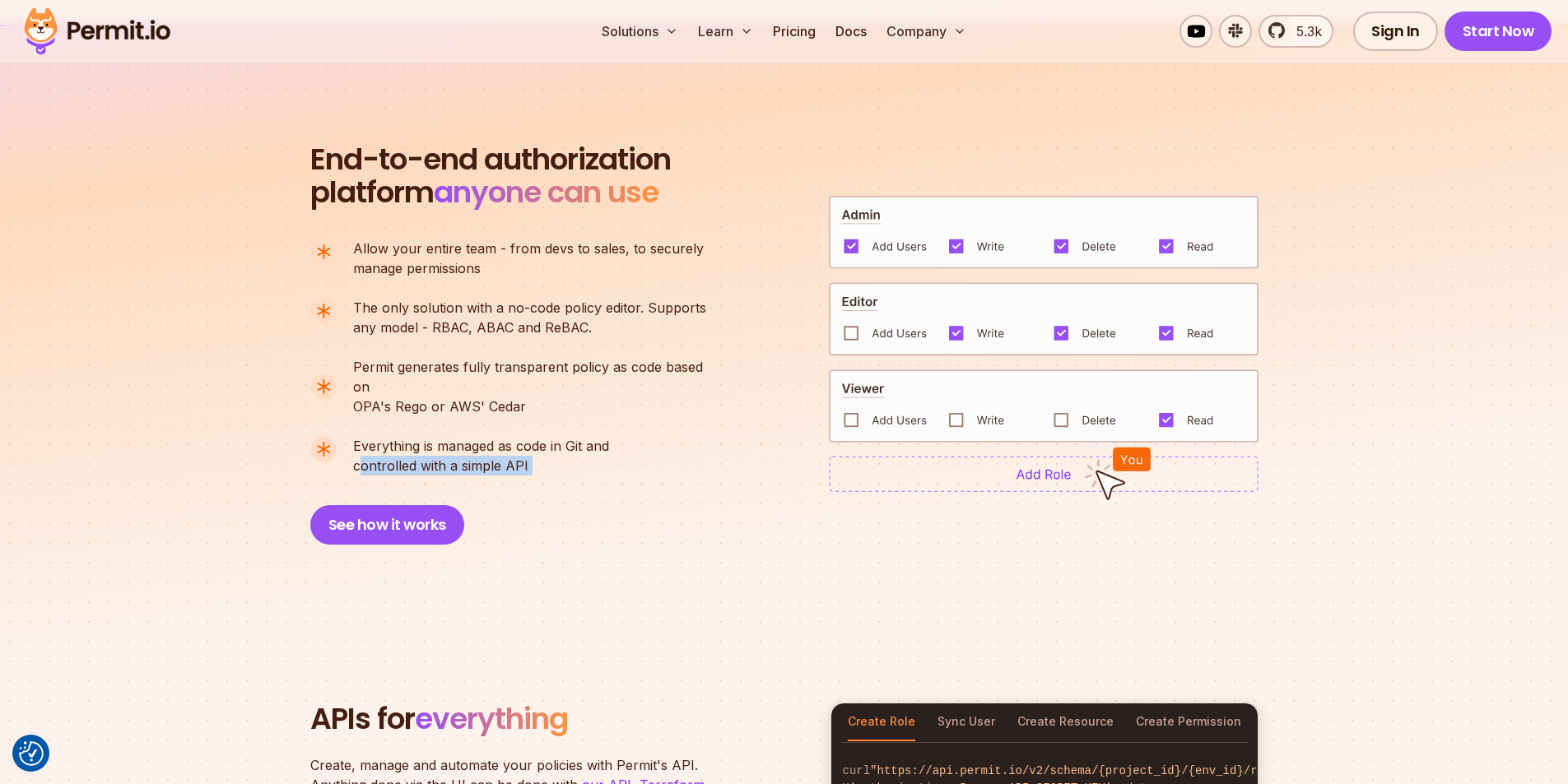 click on "Everything is managed as code in Git and  controlled with a simple API" at bounding box center (481, 456) 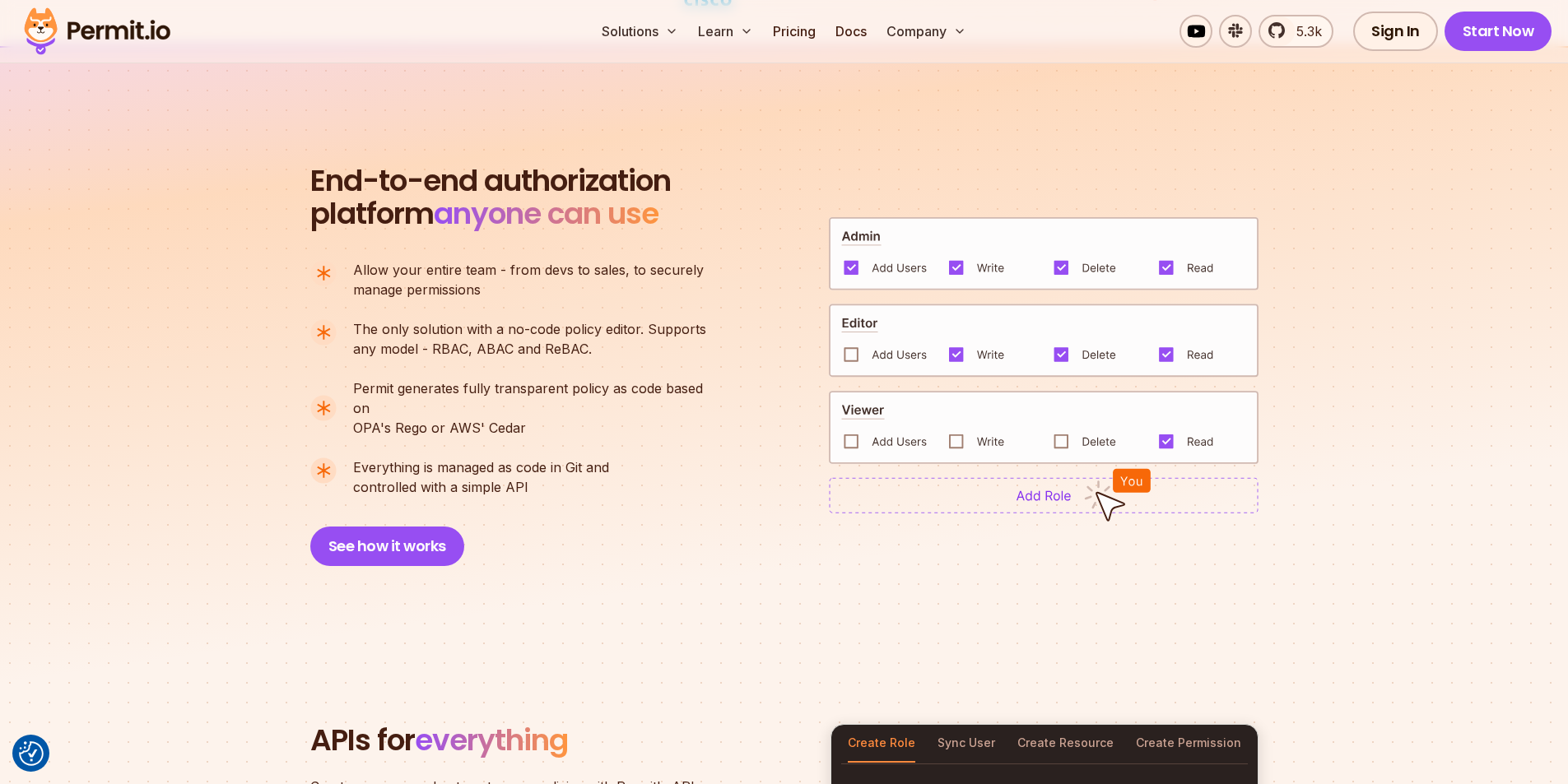 drag, startPoint x: 662, startPoint y: 473, endPoint x: 651, endPoint y: 404, distance: 70 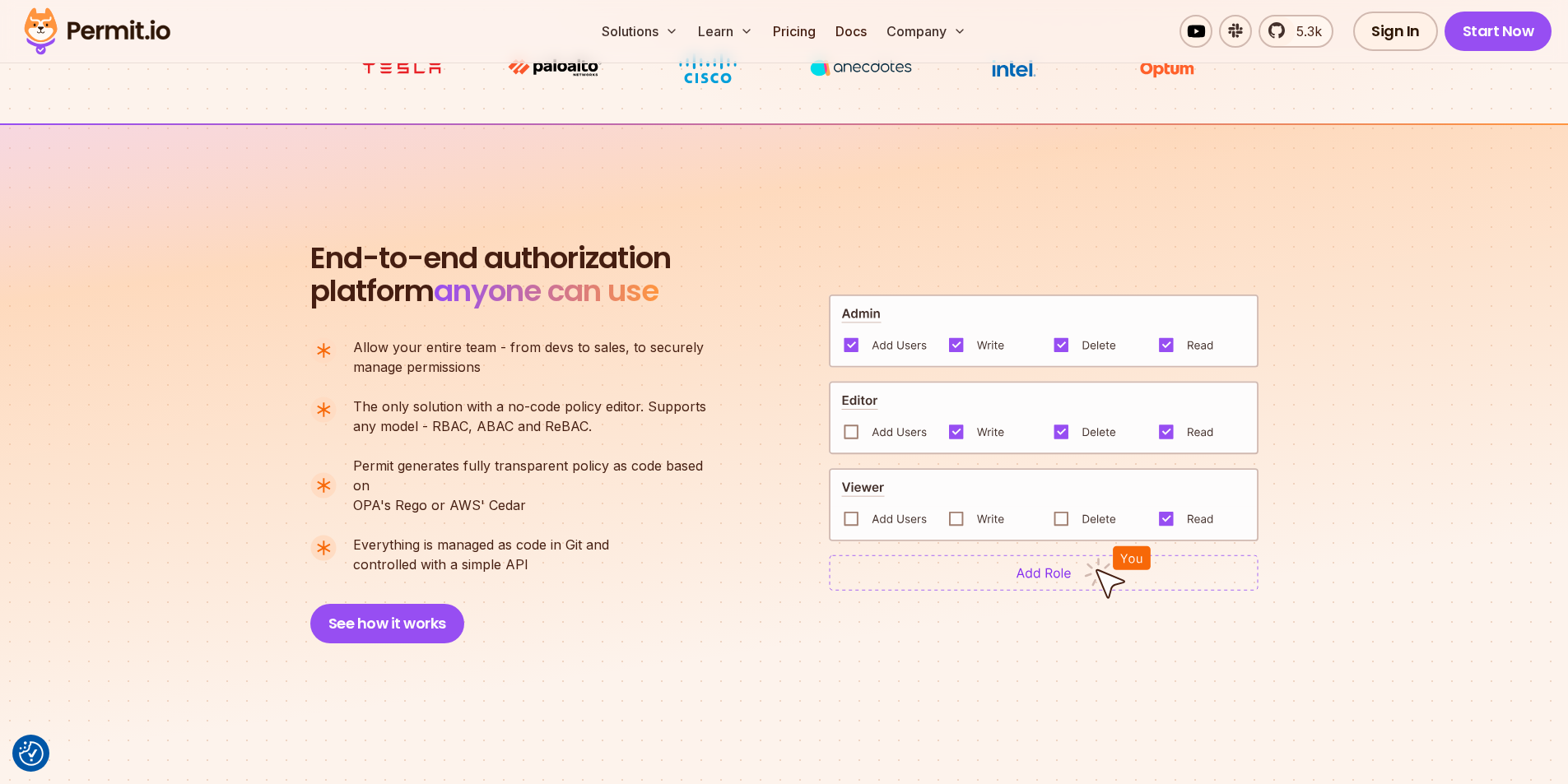 scroll, scrollTop: 1061, scrollLeft: 0, axis: vertical 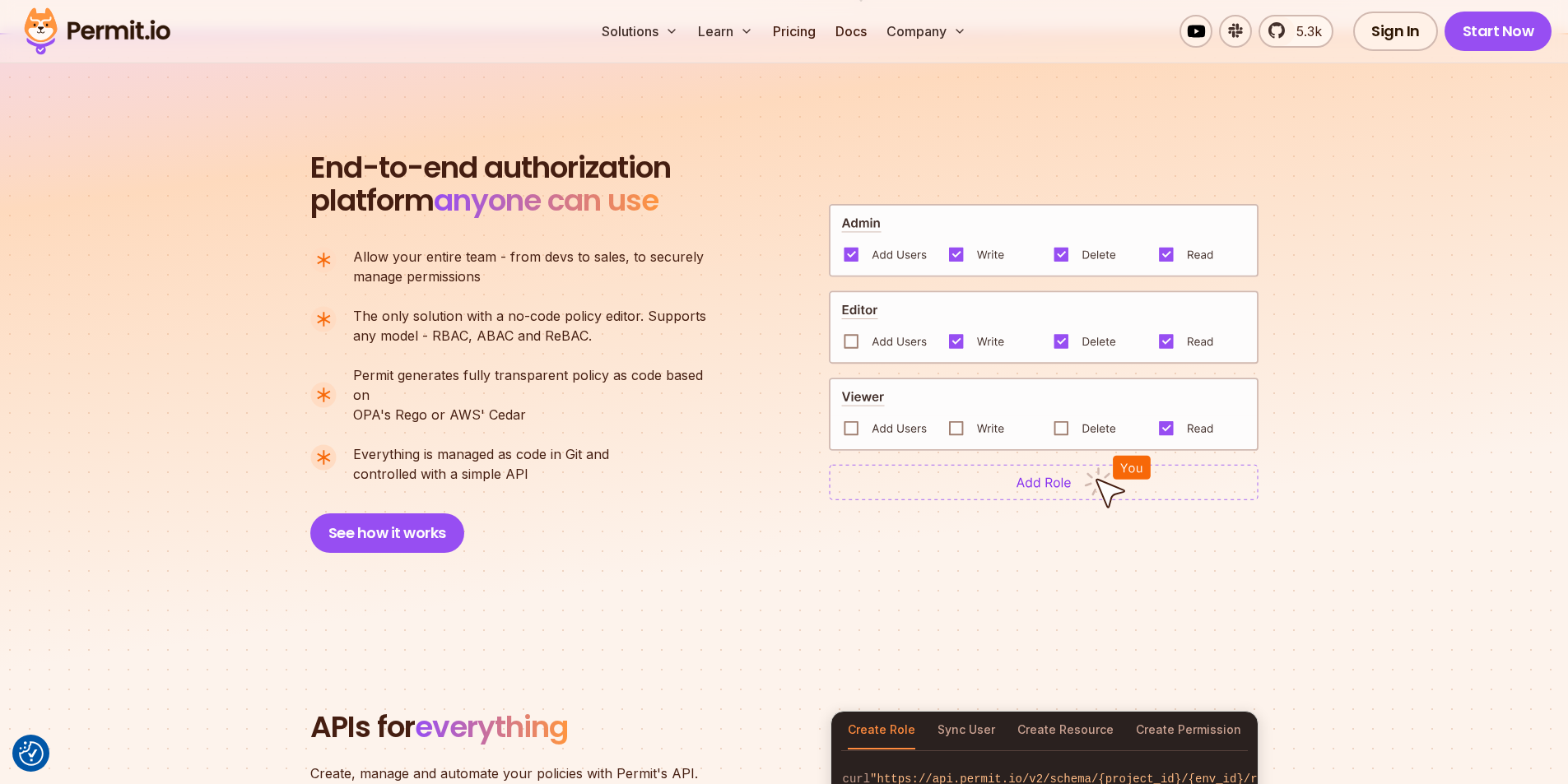 click on "End-to-end authorization  platform  anyone can use A no-code authorization platform   anyone can use. Allow your entire team - from devs to sales, to securely  manage permissions The only solution with a no-code policy editor. Supports  any model - RBAC, ABAC and ReBAC. Permit generates fully transparent policy as code based on  OPA's Rego or AWS' Cedar Everything is managed as code in Git and  controlled with a simple API See how it works" at bounding box center (784, 352) 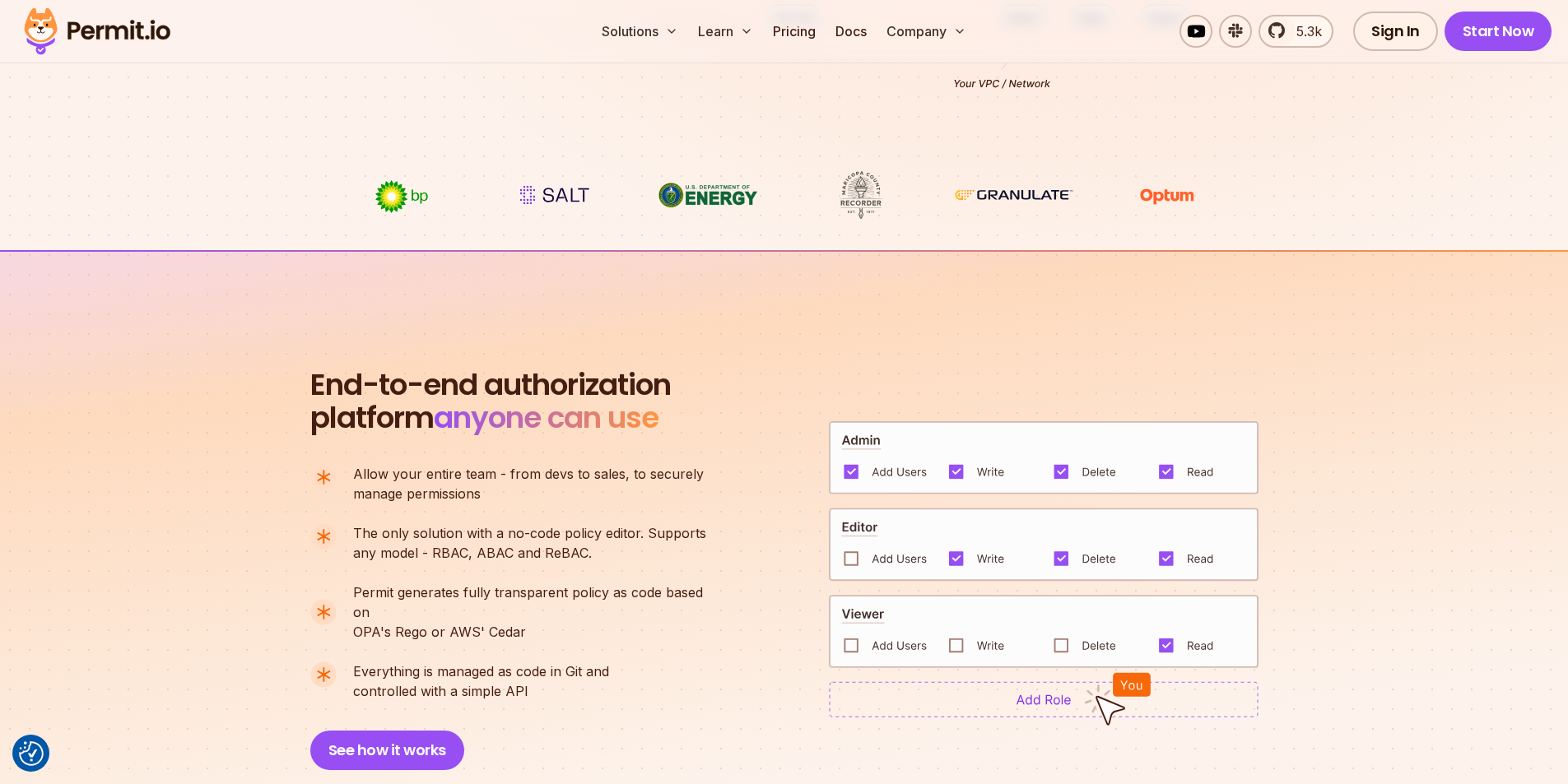 scroll, scrollTop: 814, scrollLeft: 0, axis: vertical 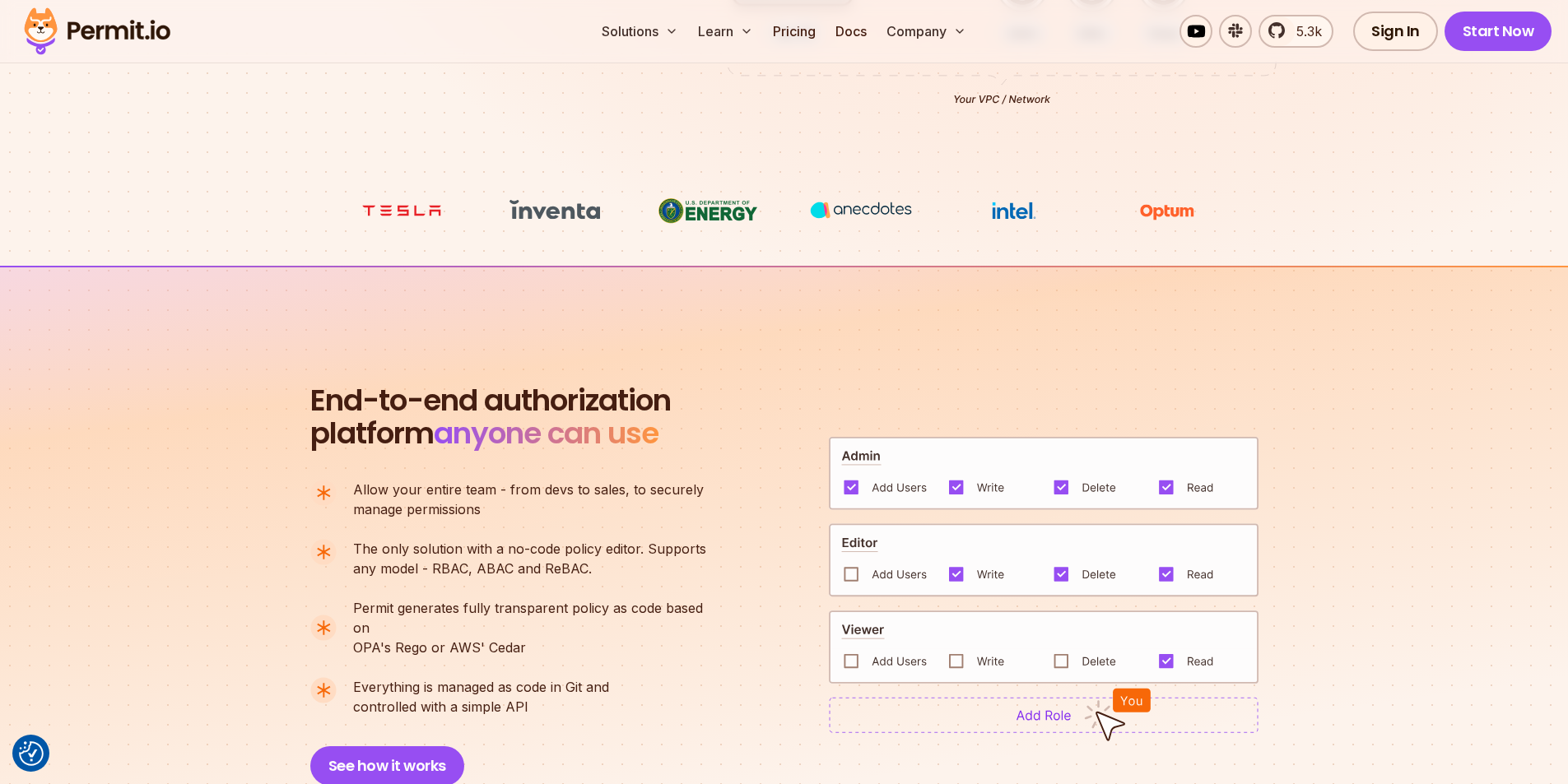 drag, startPoint x: 396, startPoint y: 499, endPoint x: 242, endPoint y: 547, distance: 161.30716 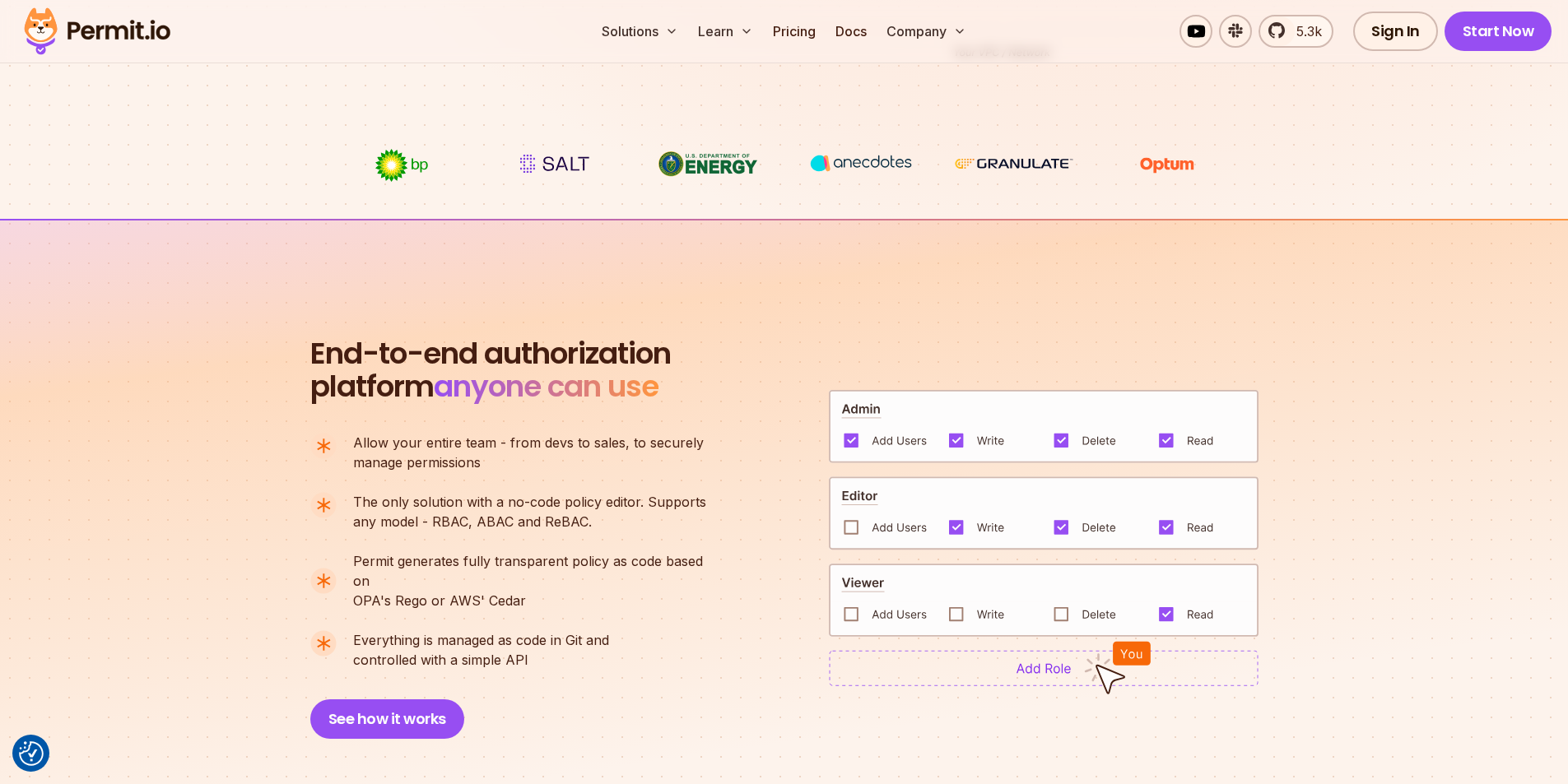 scroll, scrollTop: 905, scrollLeft: 0, axis: vertical 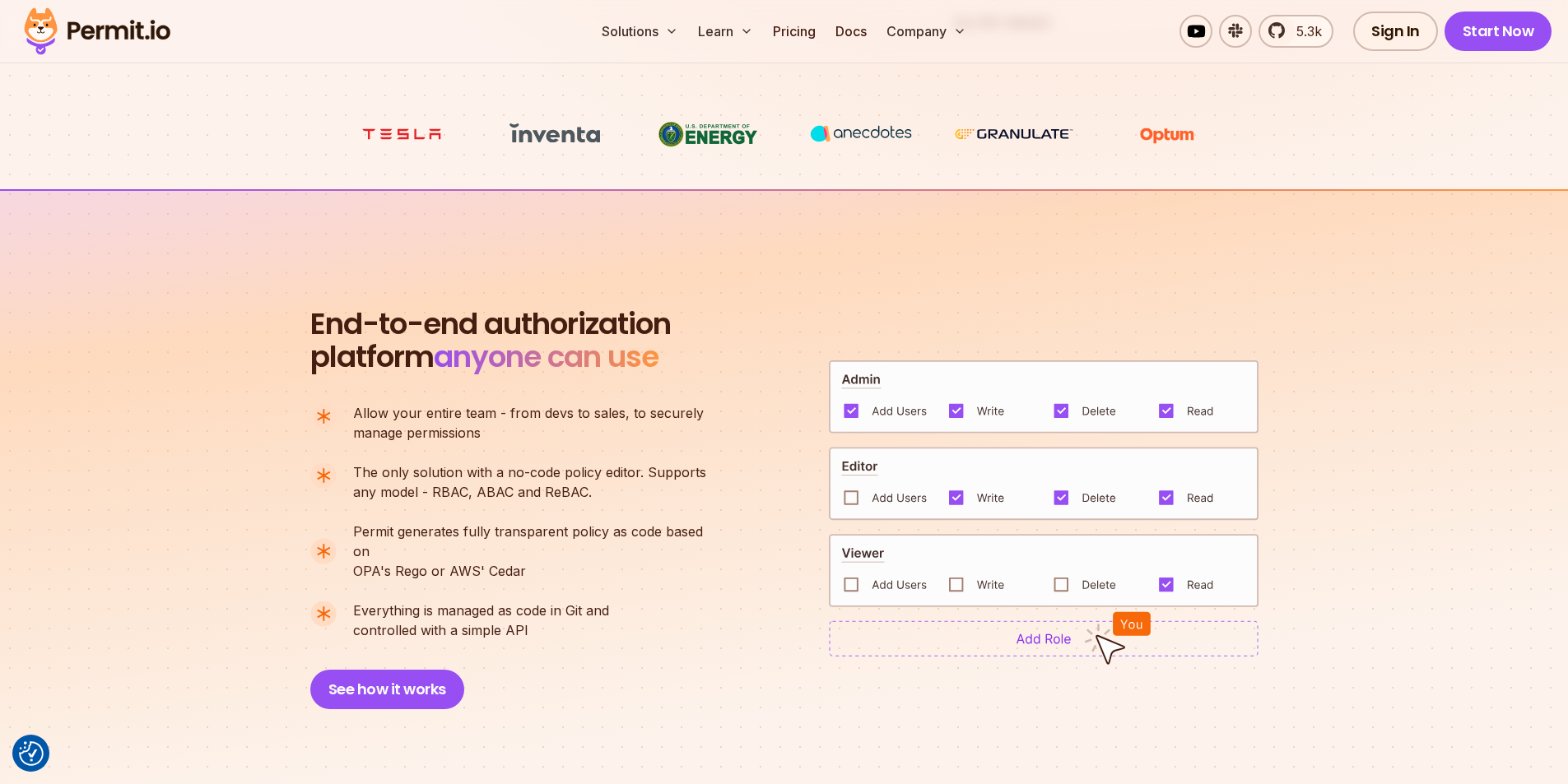 click on "Everything is managed as code in Git and  controlled with a simple API" at bounding box center (481, 620) 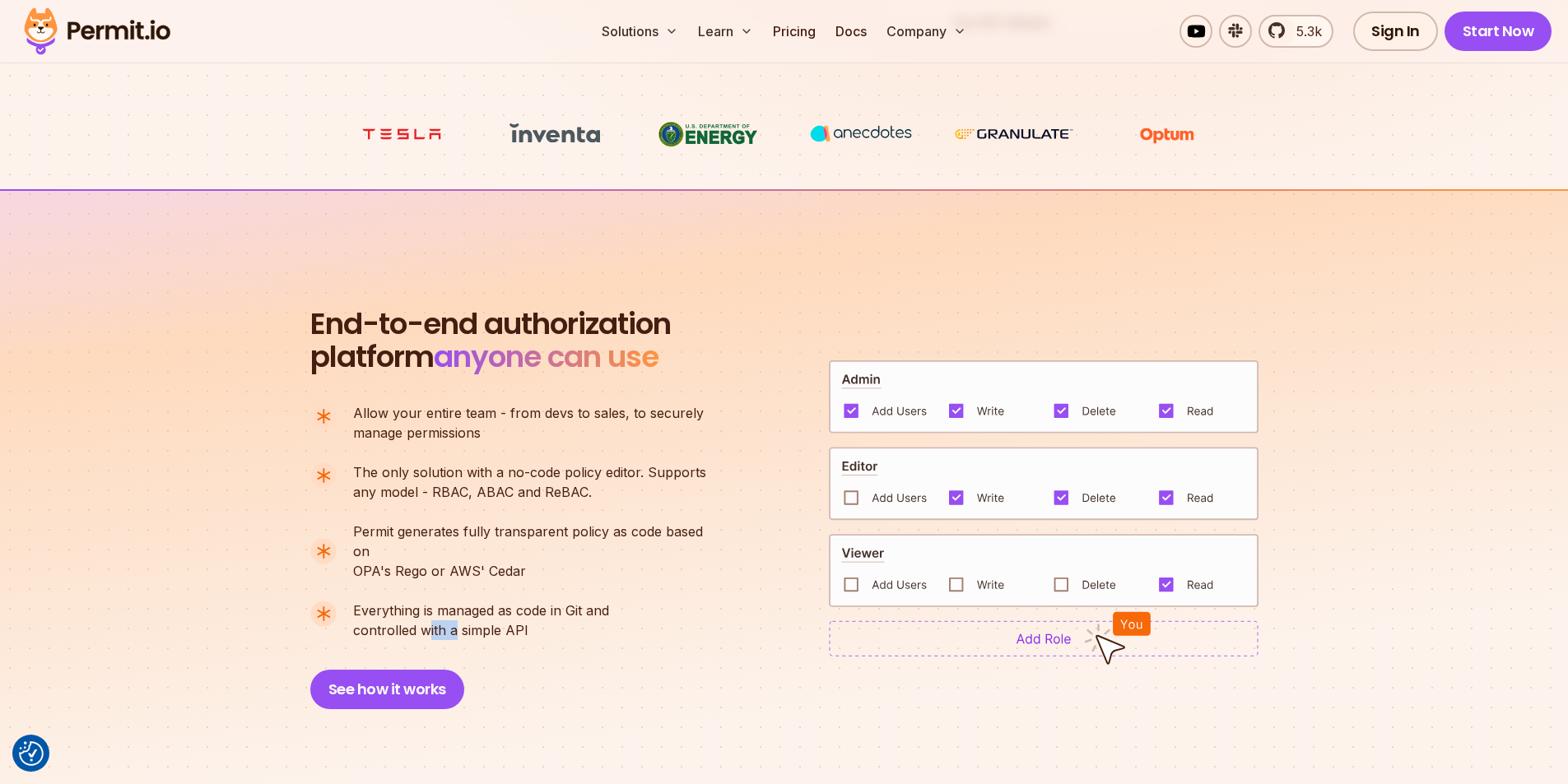 click on "Everything is managed as code in Git and  controlled with a simple API" at bounding box center [481, 620] 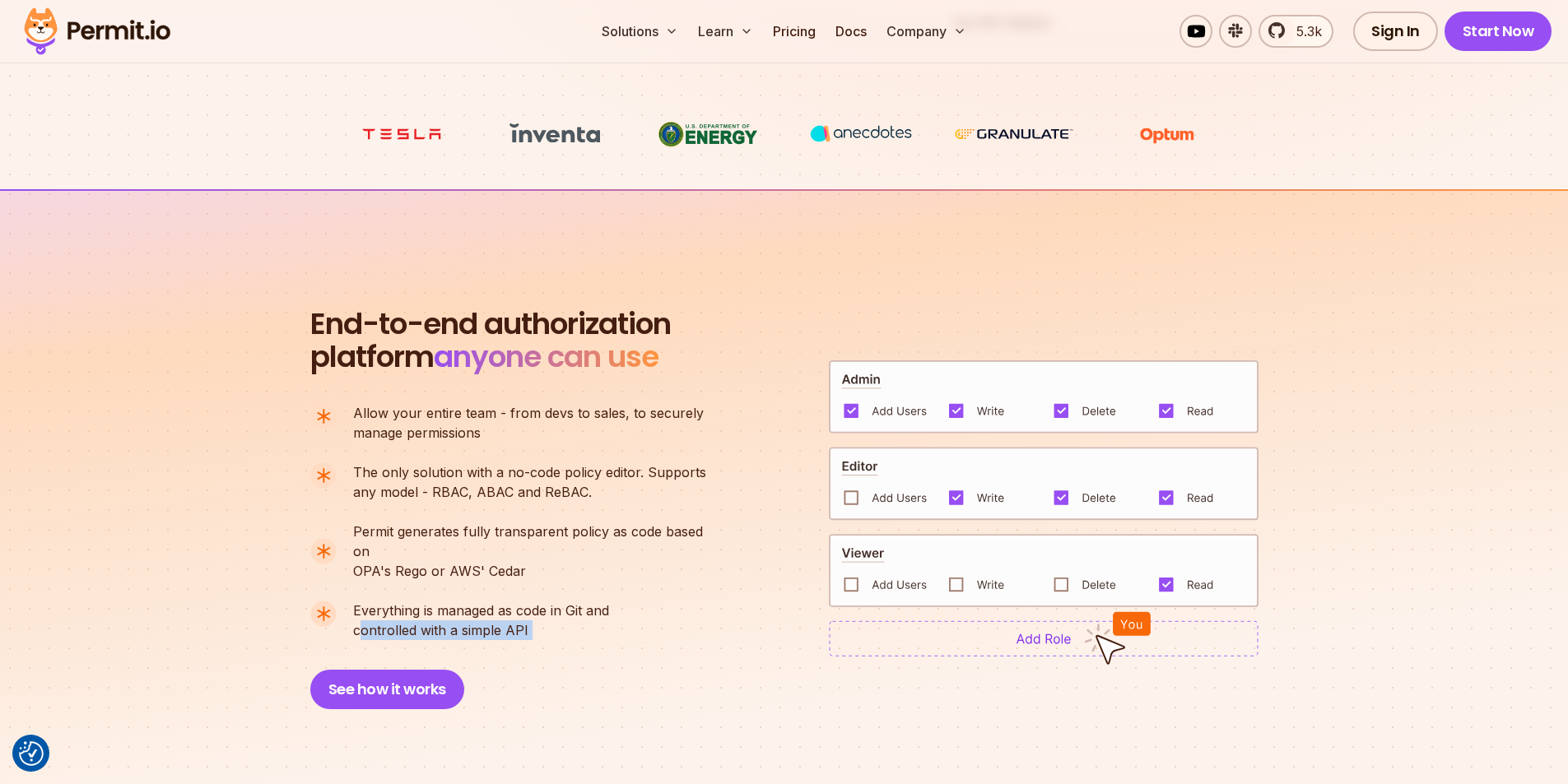click on "Everything is managed as code in Git and  controlled with a simple API" at bounding box center [481, 620] 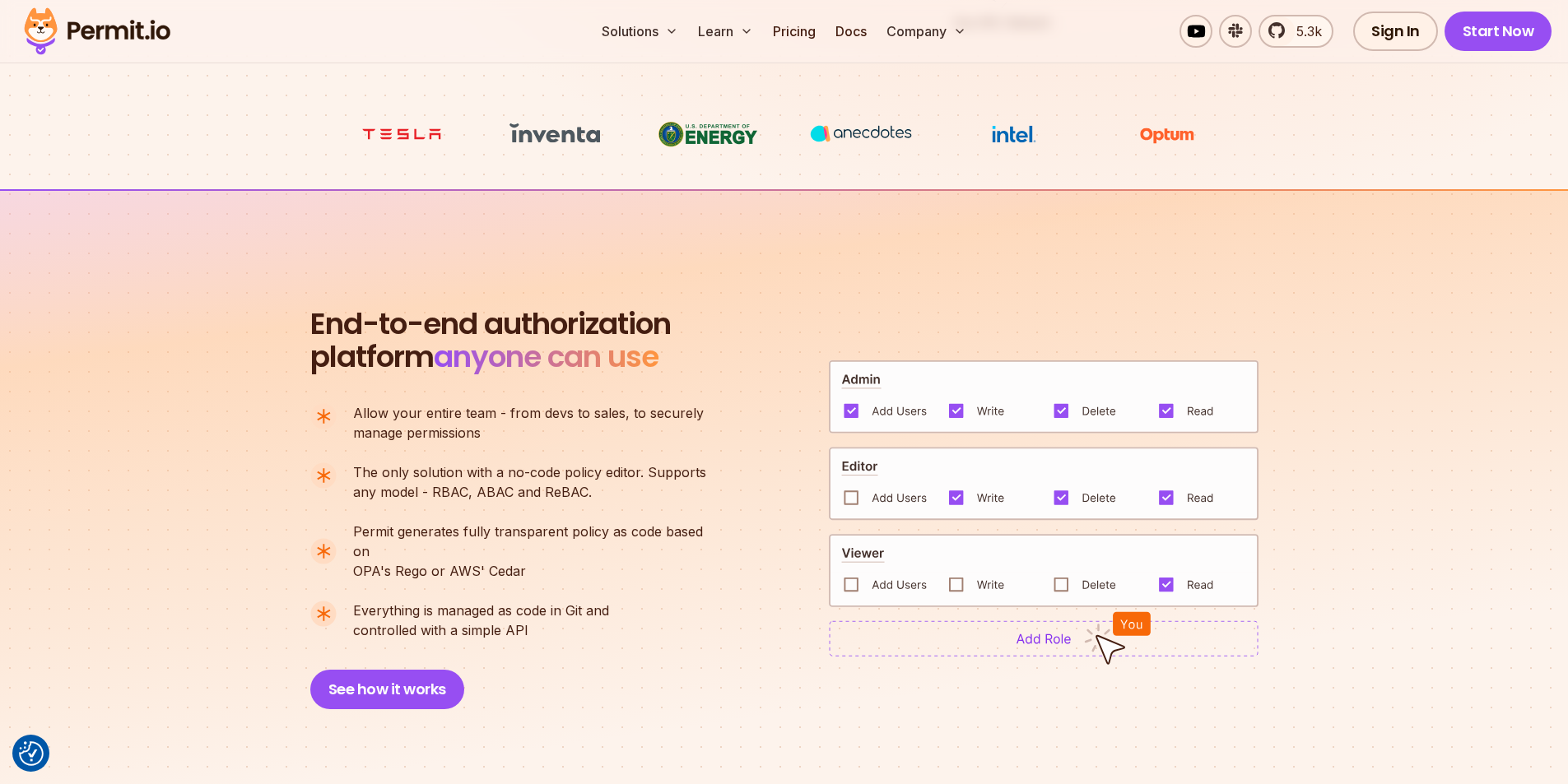 click on "Everything is managed as code in Git and" at bounding box center [481, 610] 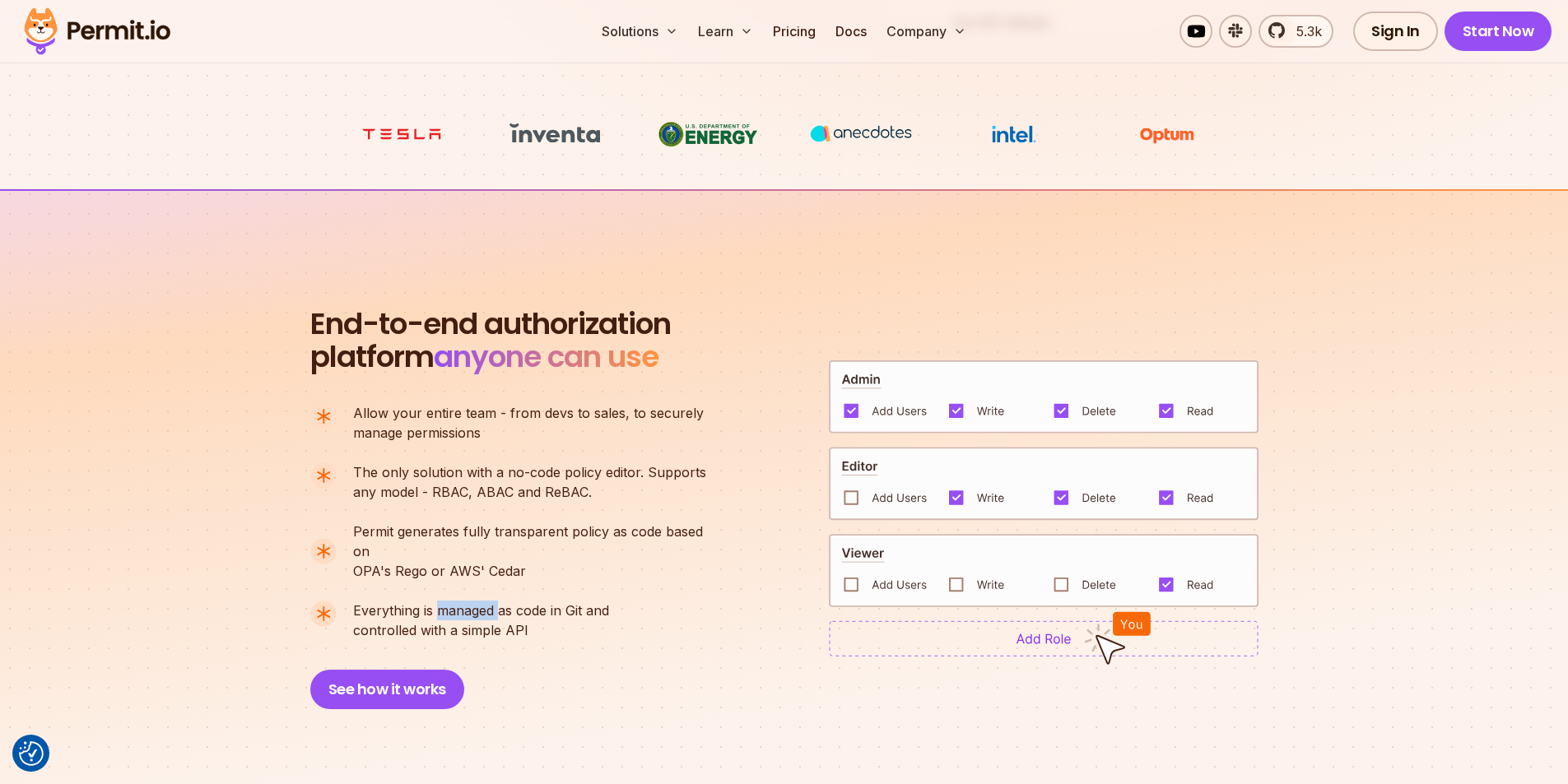click on "Everything is managed as code in Git and" at bounding box center [481, 610] 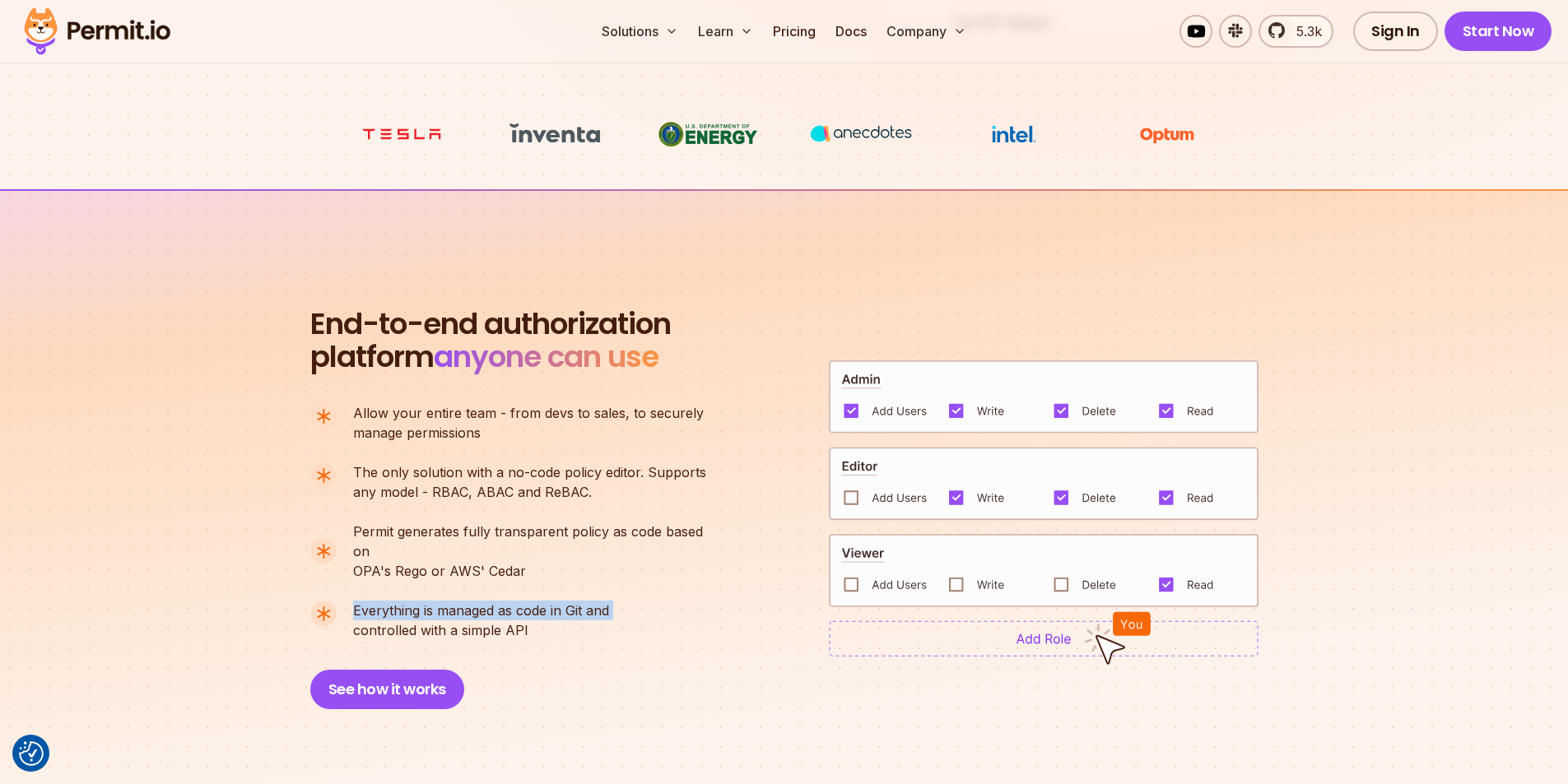 click on "Everything is managed as code in Git and" at bounding box center (481, 610) 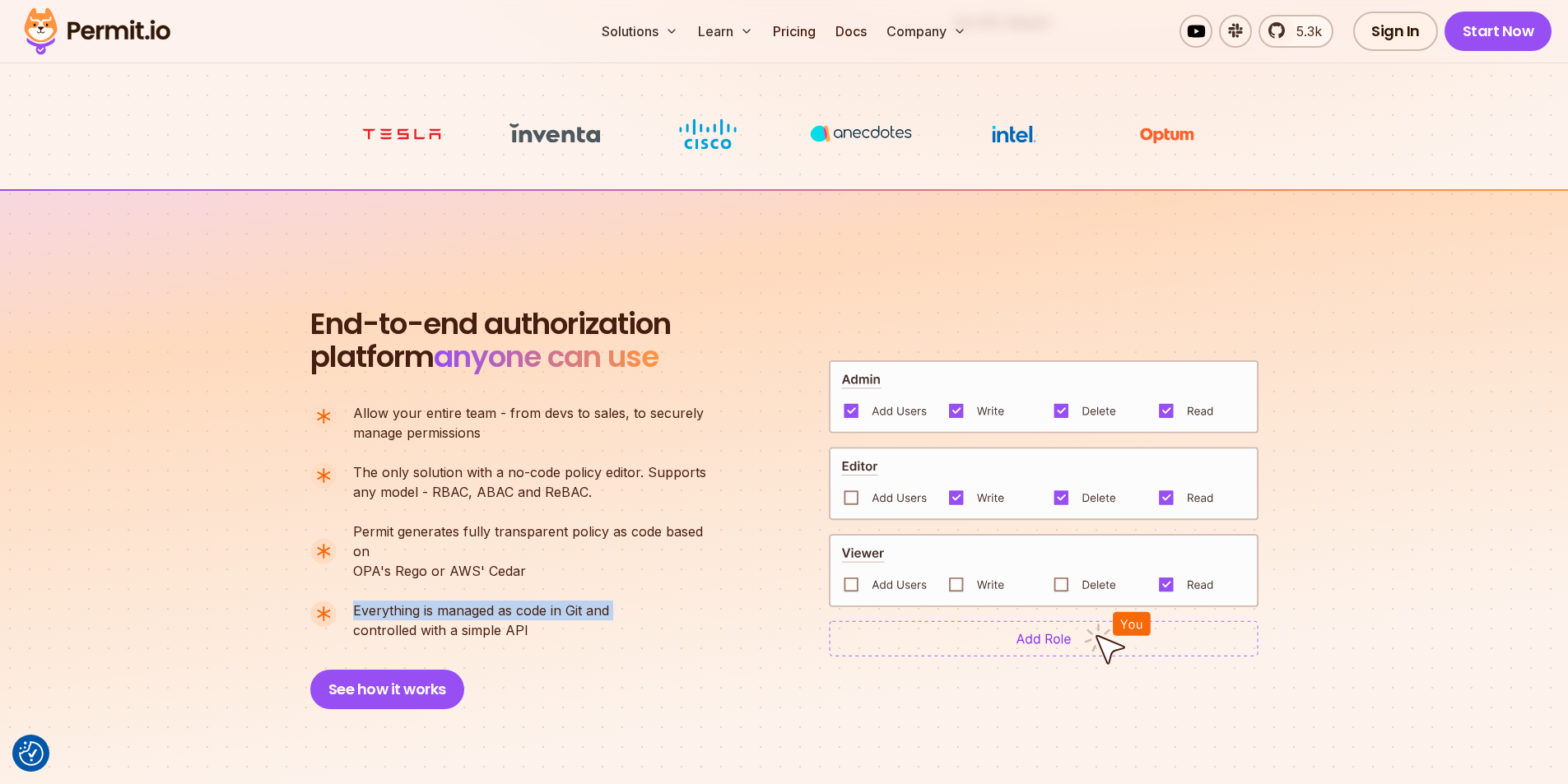 click on "Everything is managed as code in Git and" at bounding box center [481, 610] 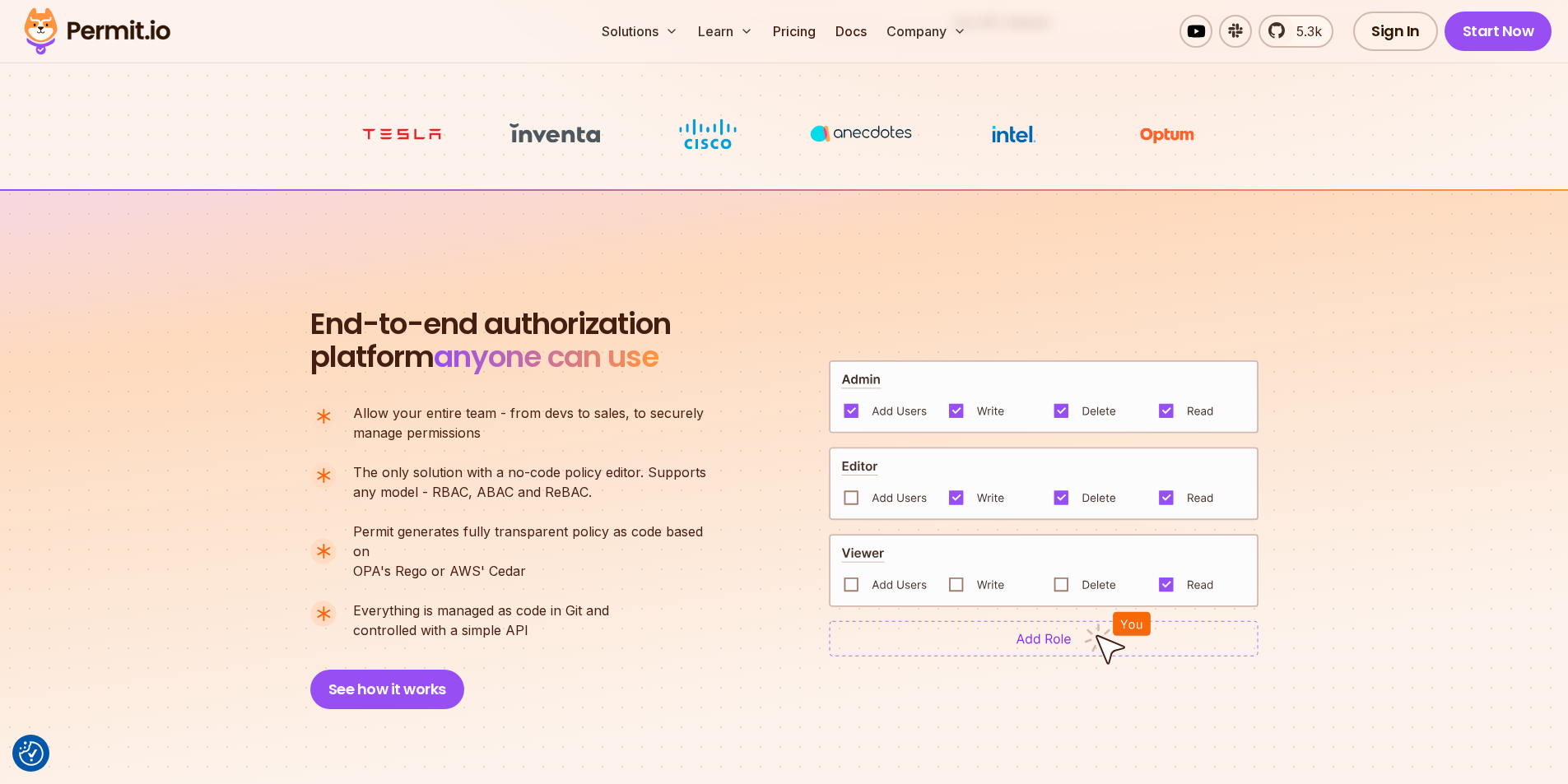 click on "Everything is managed as code in Git and  controlled with a simple API" at bounding box center [481, 620] 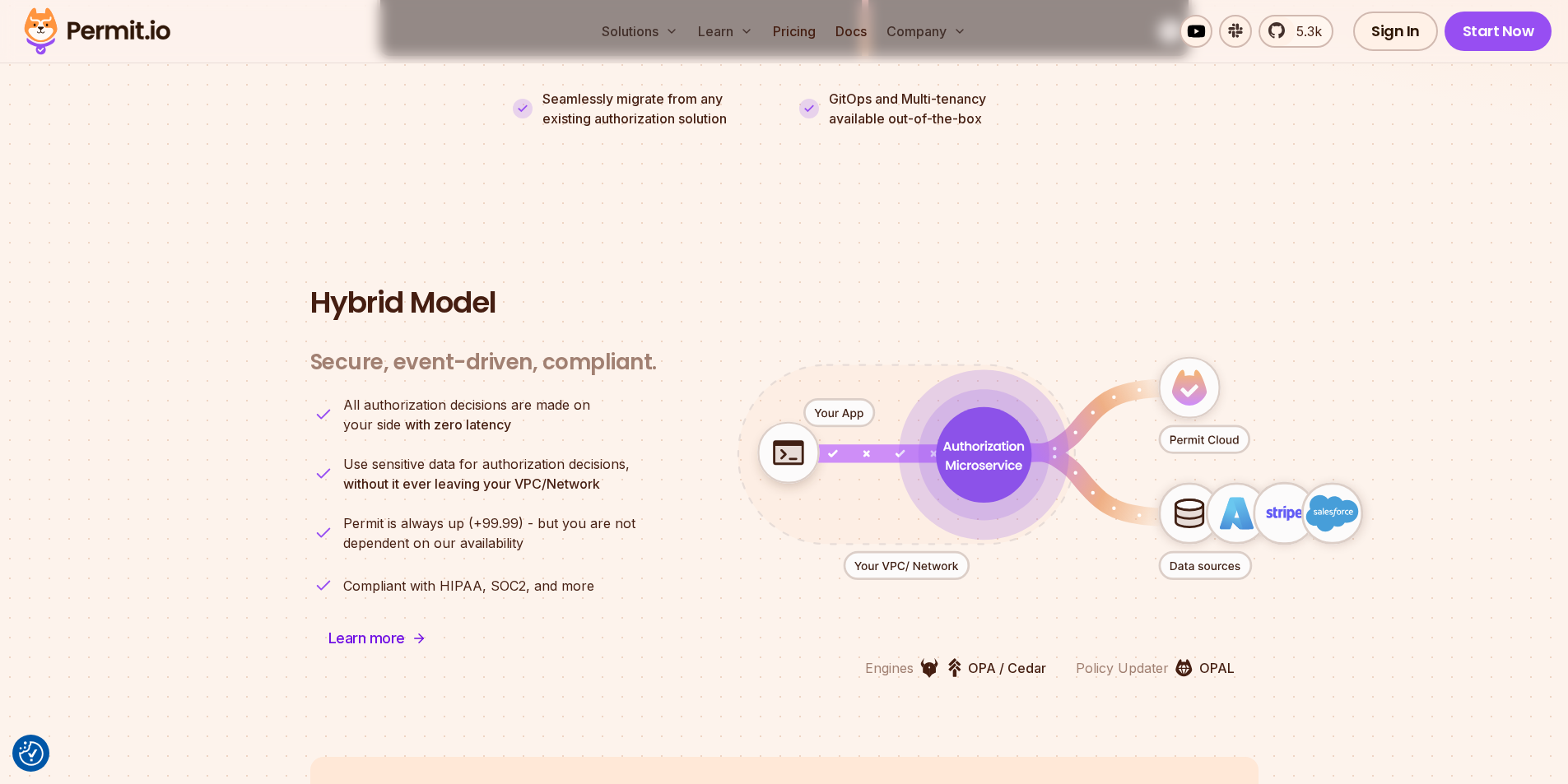 scroll, scrollTop: 3867, scrollLeft: 0, axis: vertical 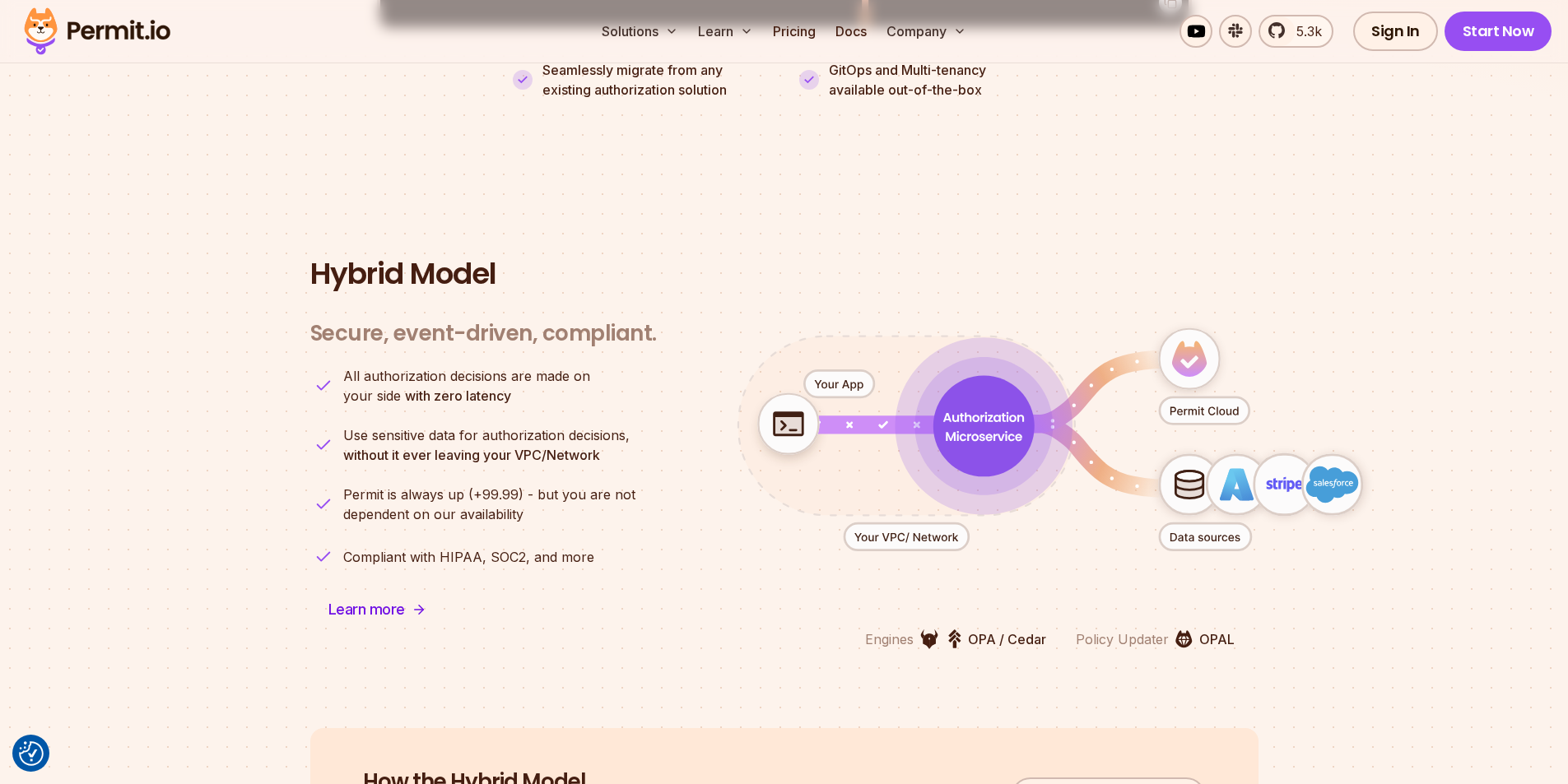 click 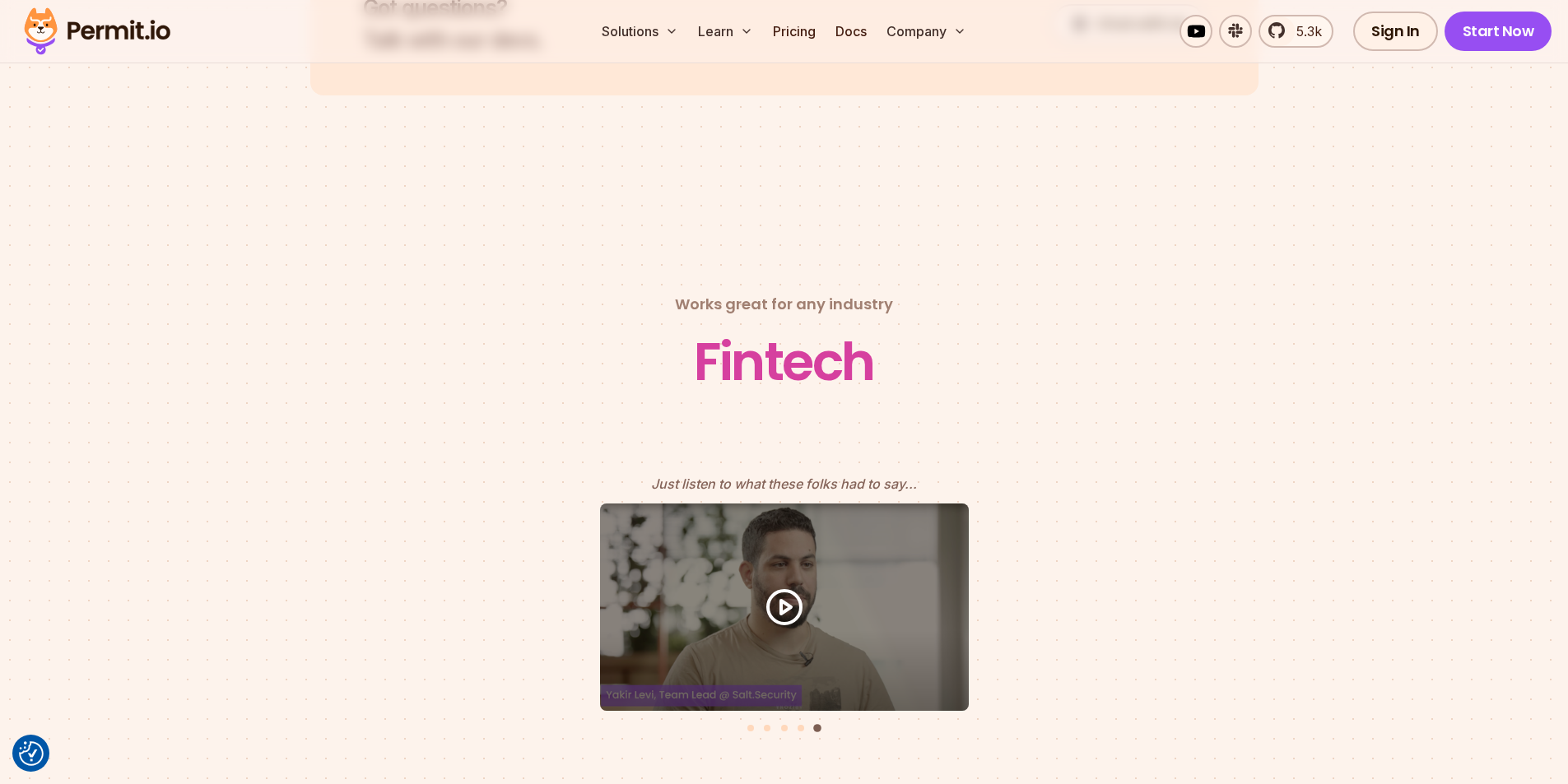 scroll, scrollTop: 7322, scrollLeft: 0, axis: vertical 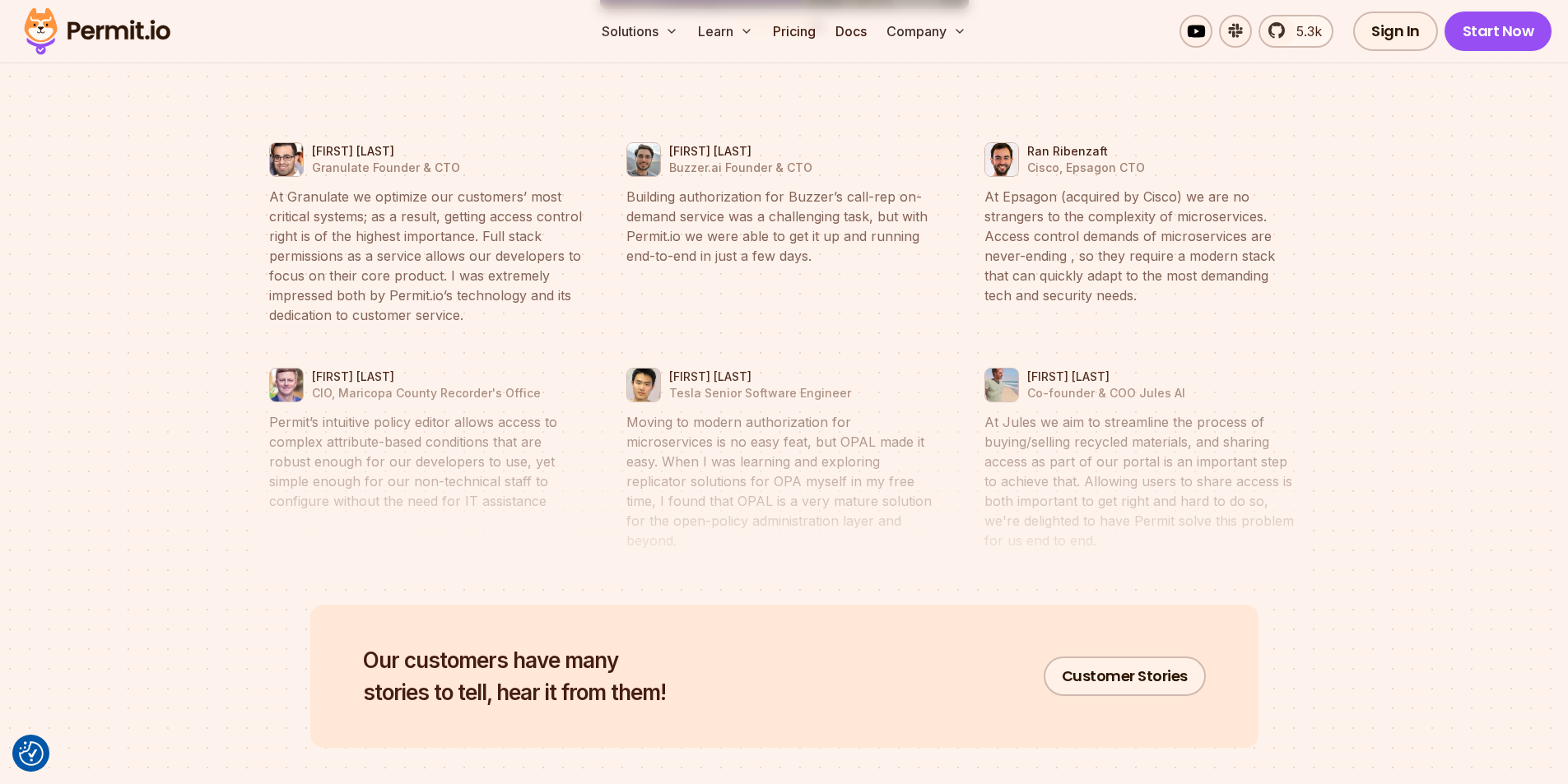 drag, startPoint x: 254, startPoint y: 452, endPoint x: 207, endPoint y: 578, distance: 134.4805 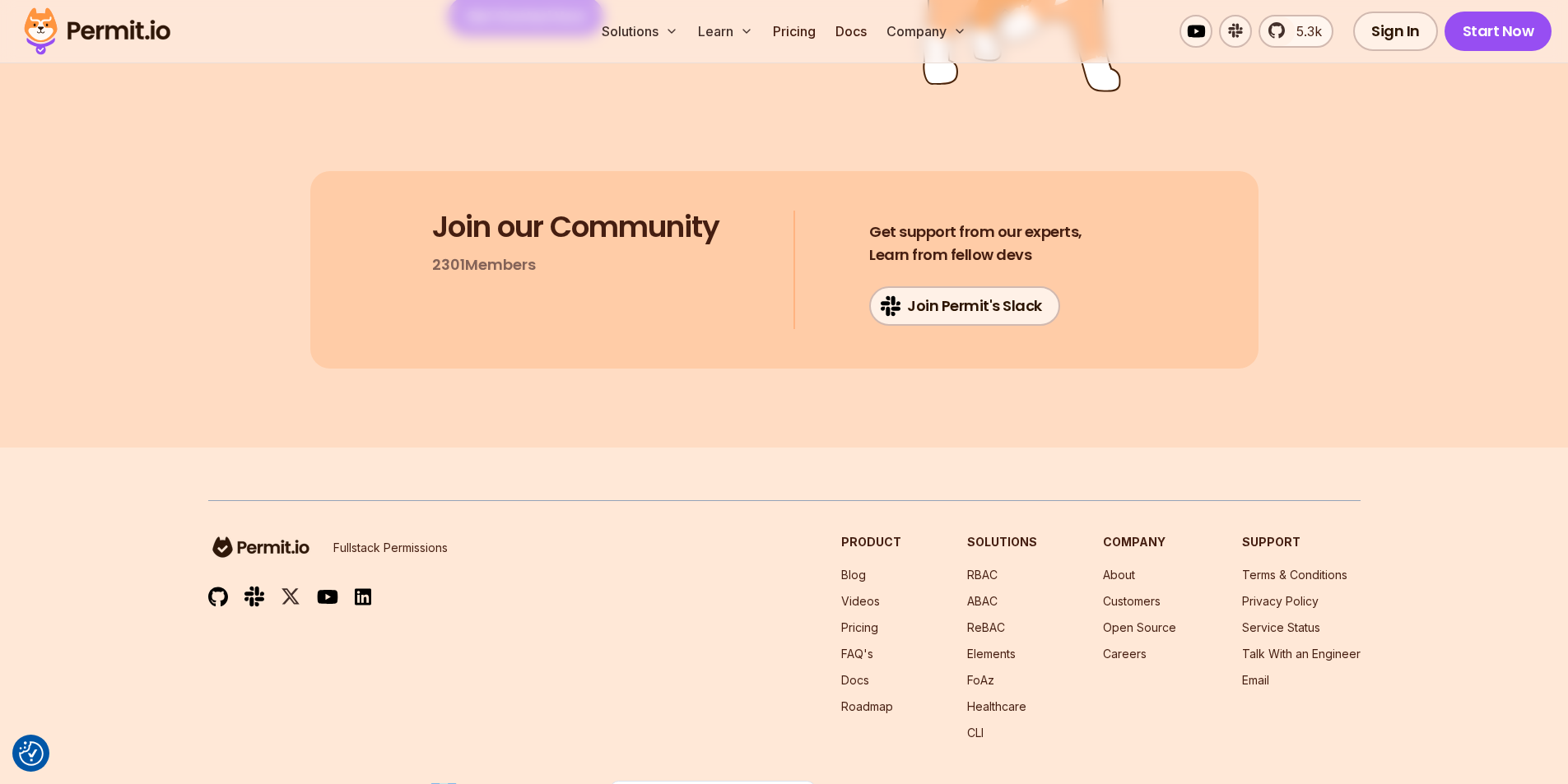 scroll, scrollTop: 8743, scrollLeft: 0, axis: vertical 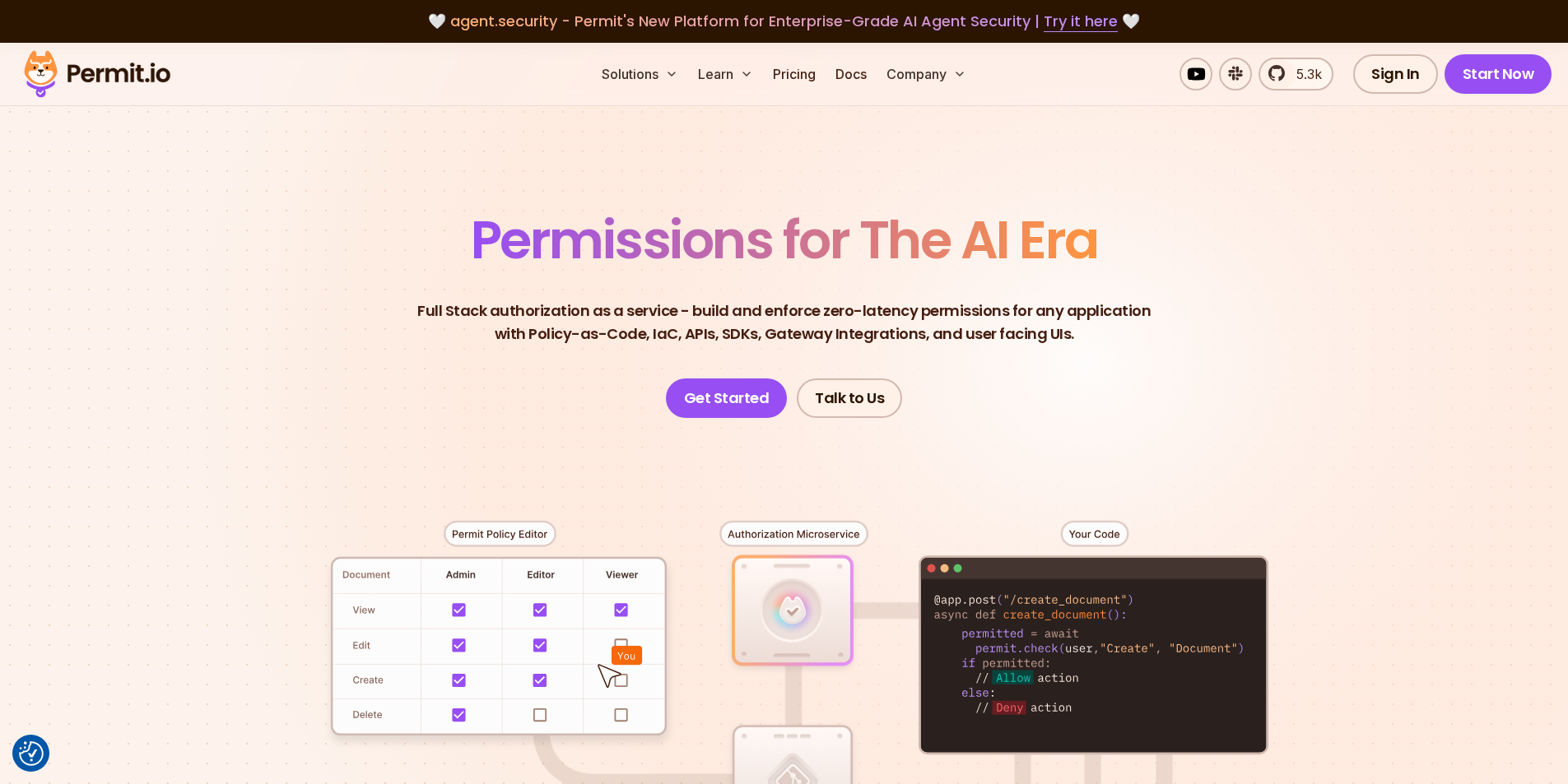 drag, startPoint x: 214, startPoint y: 550, endPoint x: 232, endPoint y: 221, distance: 329.49203 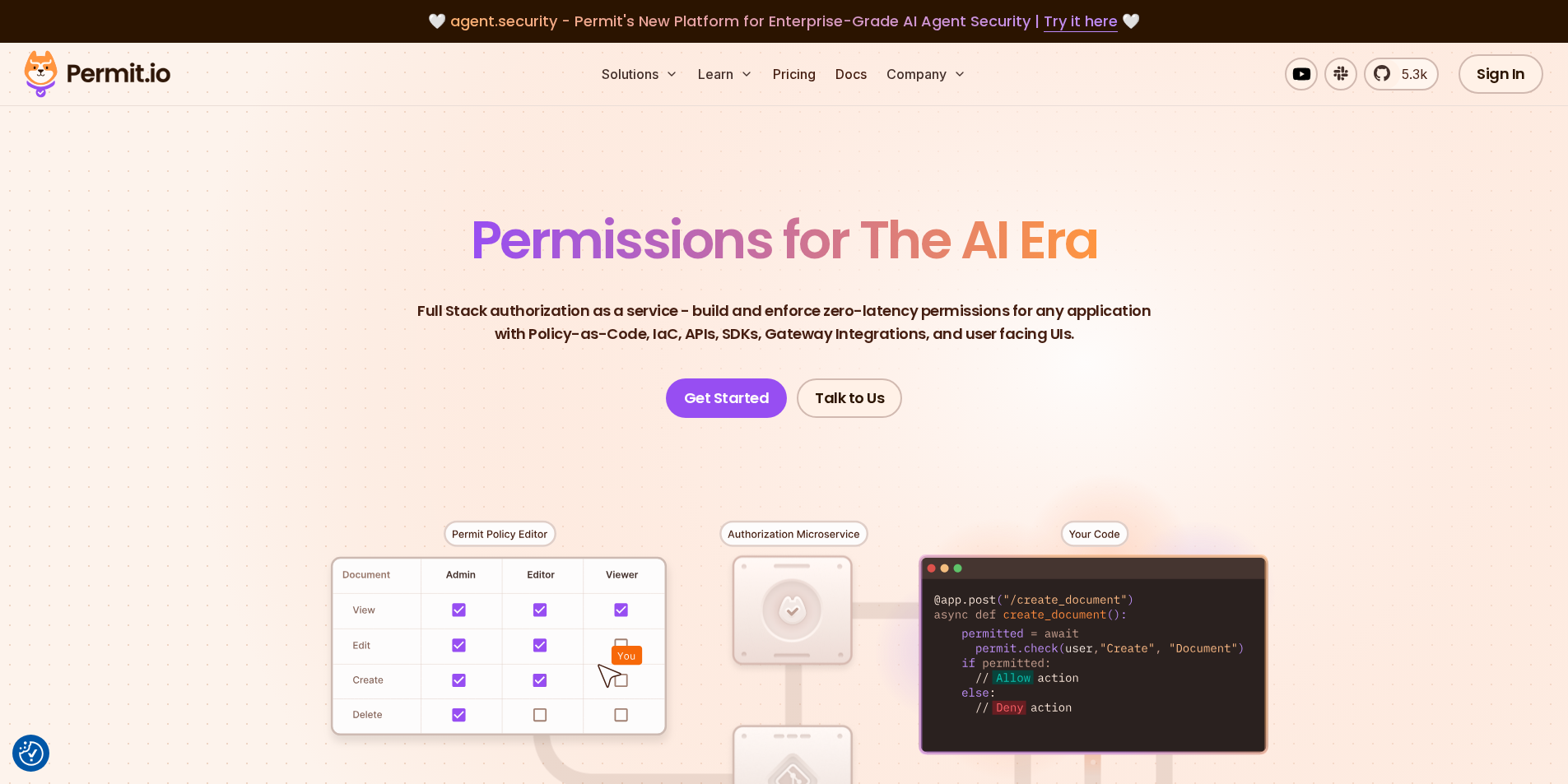 click on "Full Stack authorization as a service - build and enforce zero-latency permissions for any application" at bounding box center [784, 311] 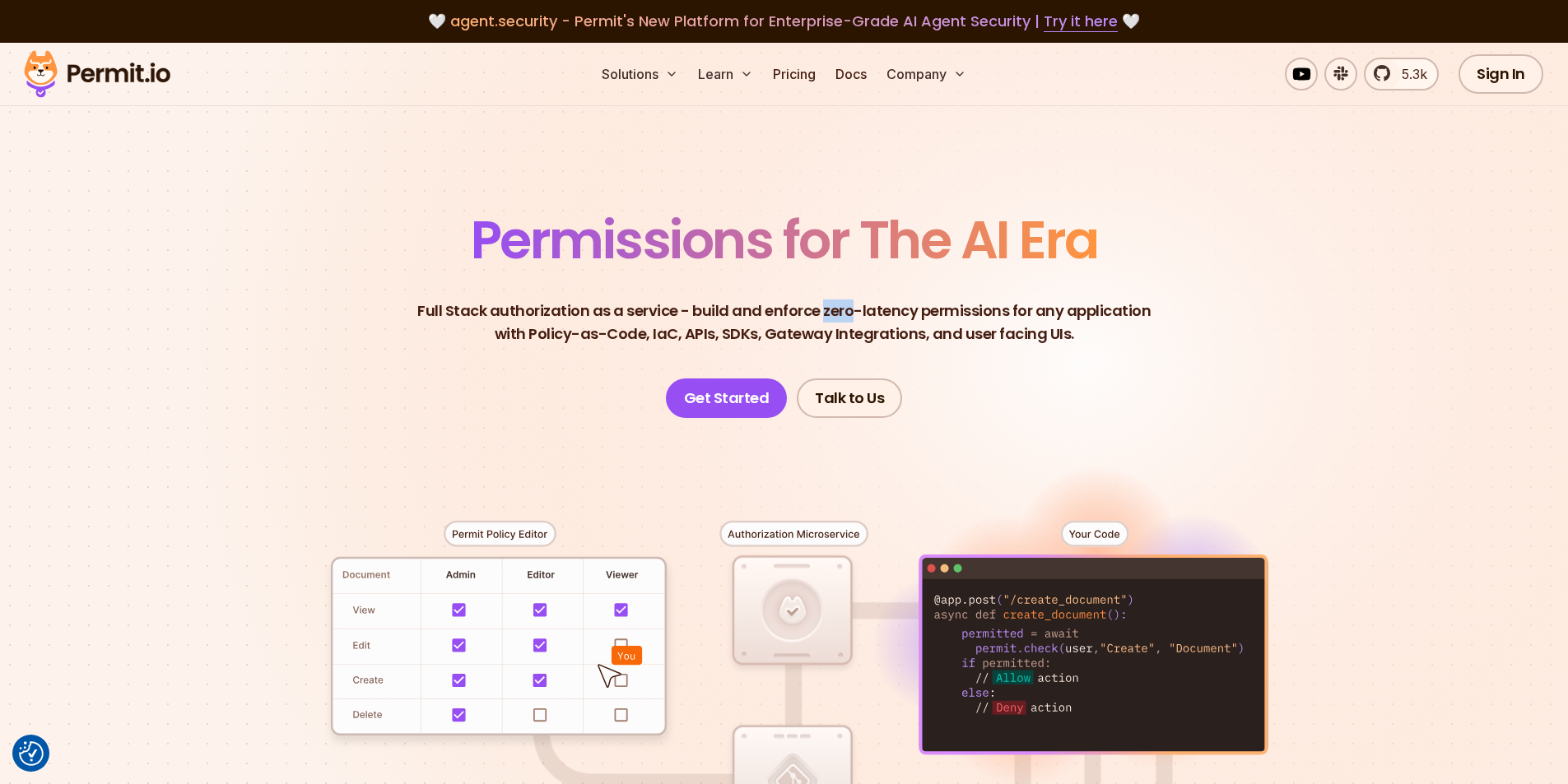 click on "Full Stack authorization as a service - build and enforce zero-latency permissions for any application" at bounding box center (784, 311) 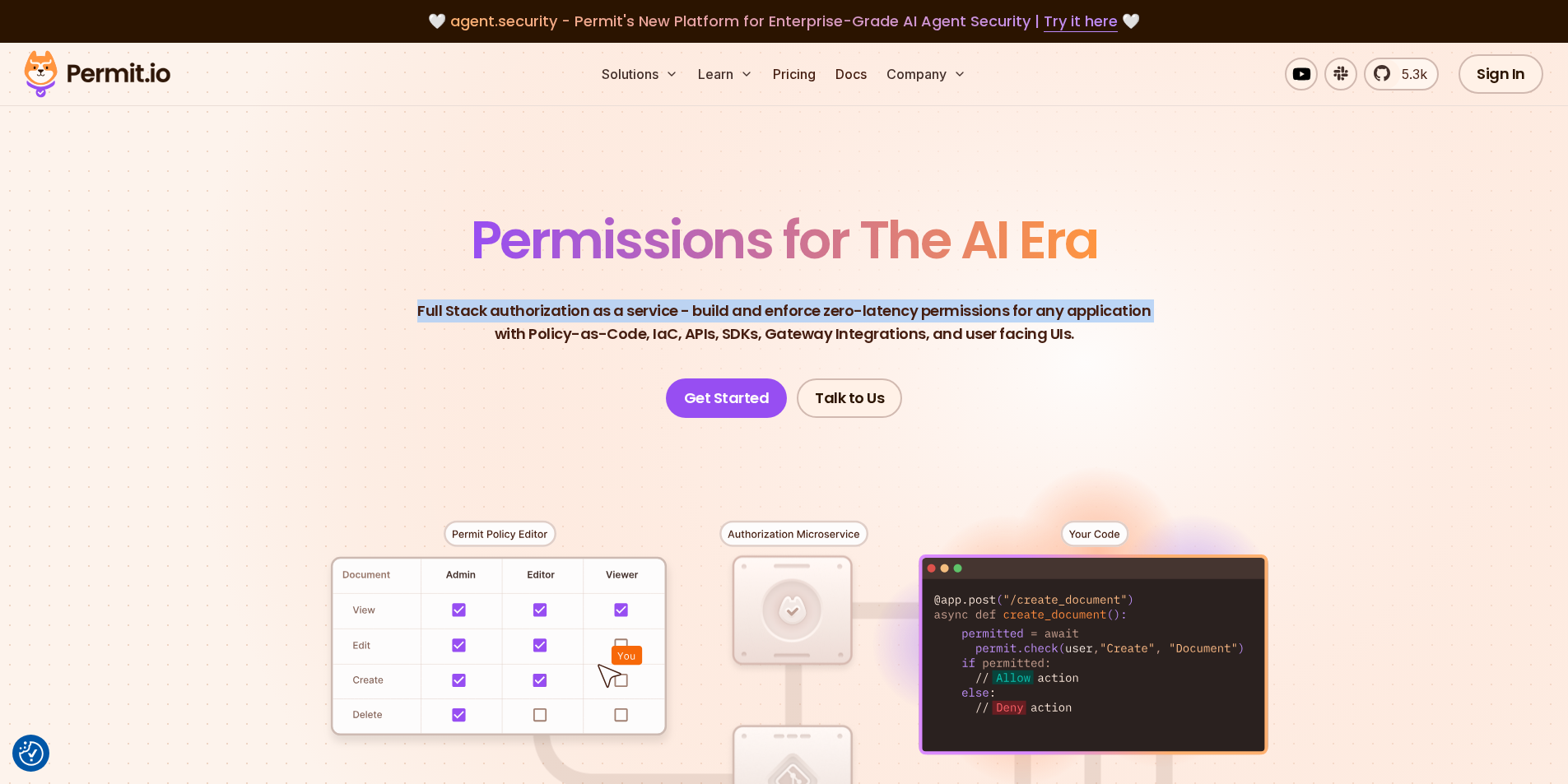 click on "Full Stack authorization as a service - build and enforce zero-latency permissions for any application" at bounding box center [784, 311] 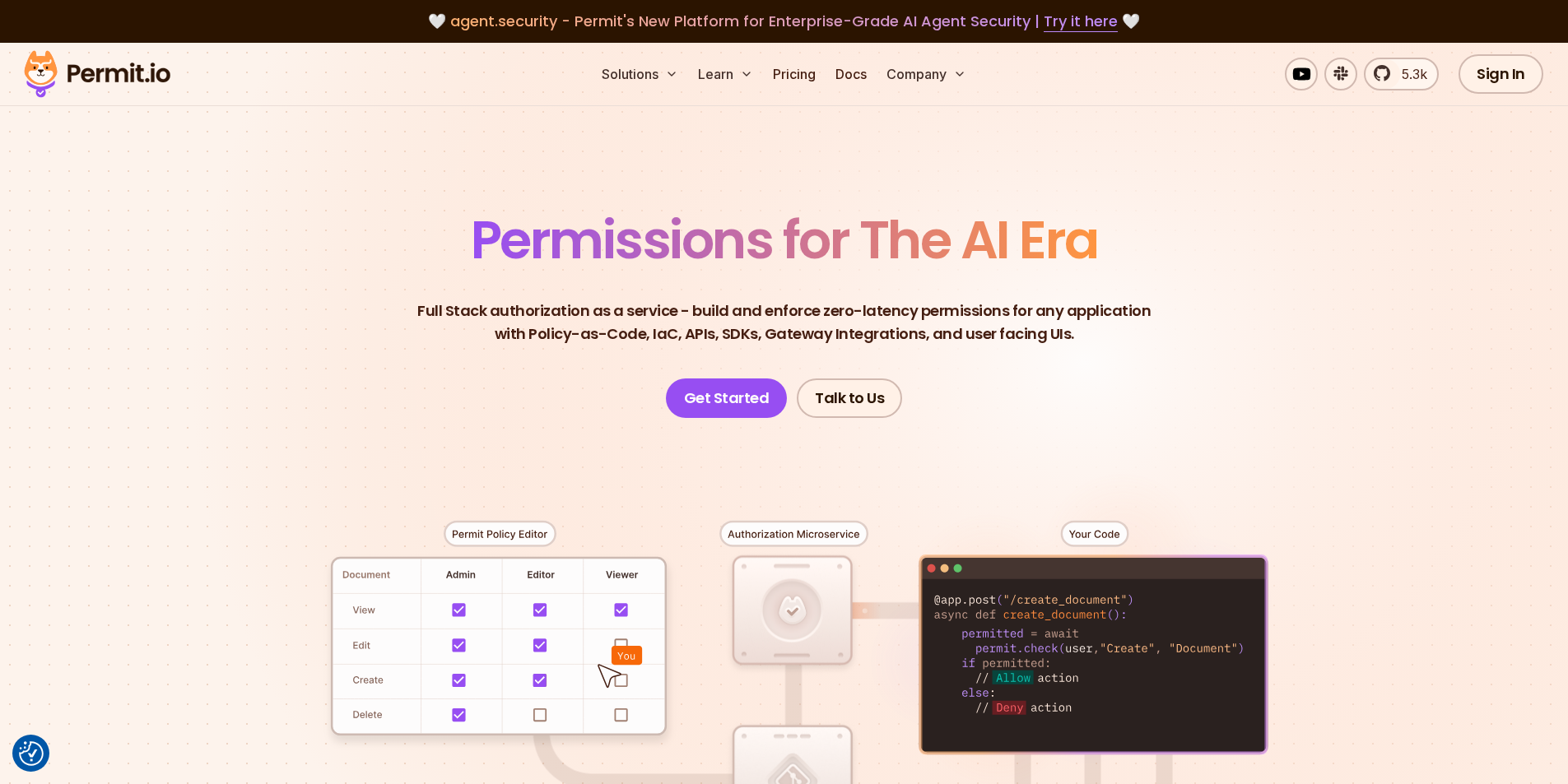 click on "Full Stack authorization as a service - build and enforce zero-latency permissions for any application   with Policy-as-Code, IaC, APIs, SDKs, Gateway Integrations, and user facing UIs." at bounding box center (784, 322) 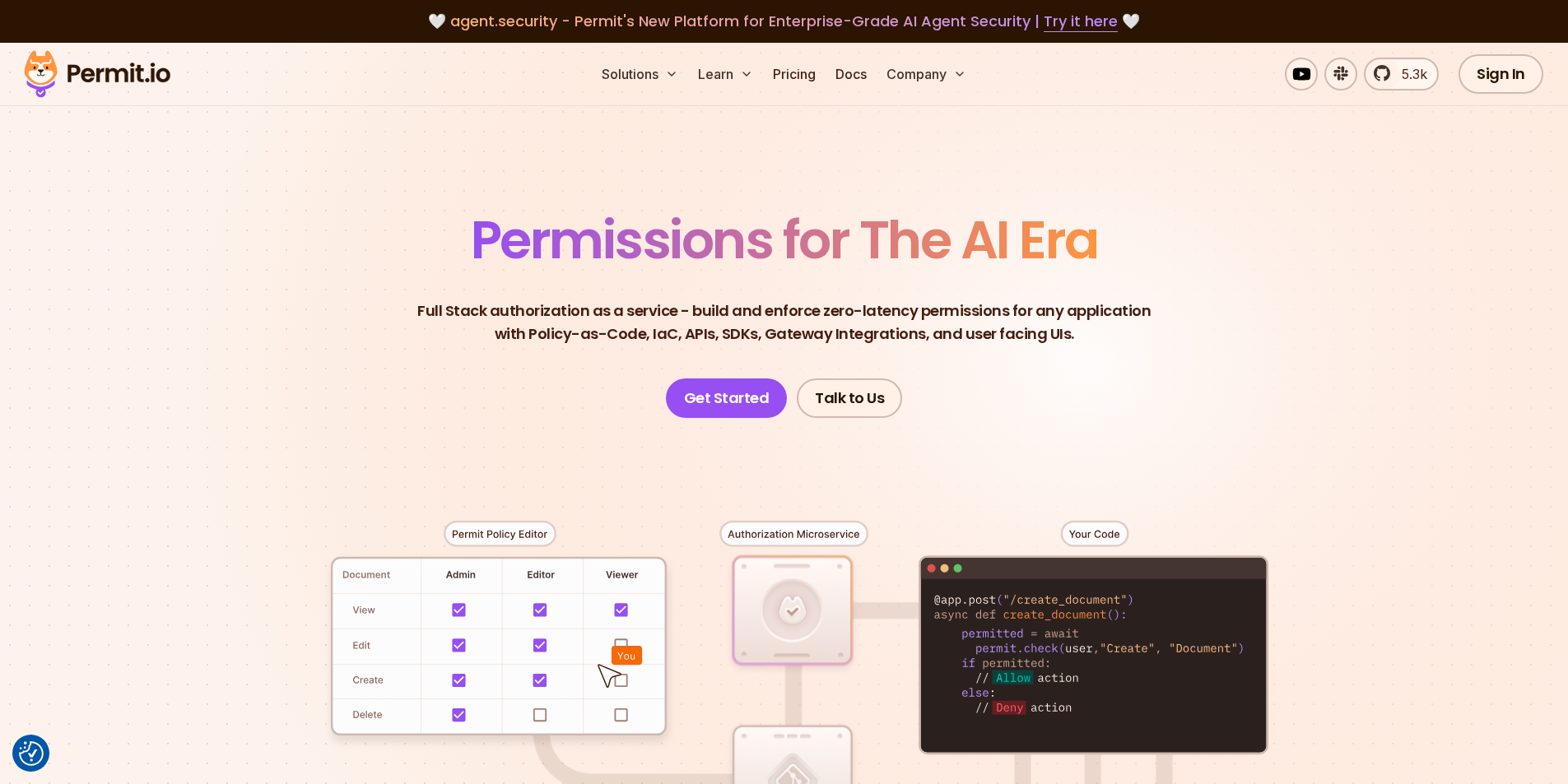 click on "Full Stack authorization as a service - build and enforce zero-latency permissions for any application   with Policy-as-Code, IaC, APIs, SDKs, Gateway Integrations, and user facing UIs." at bounding box center [784, 322] 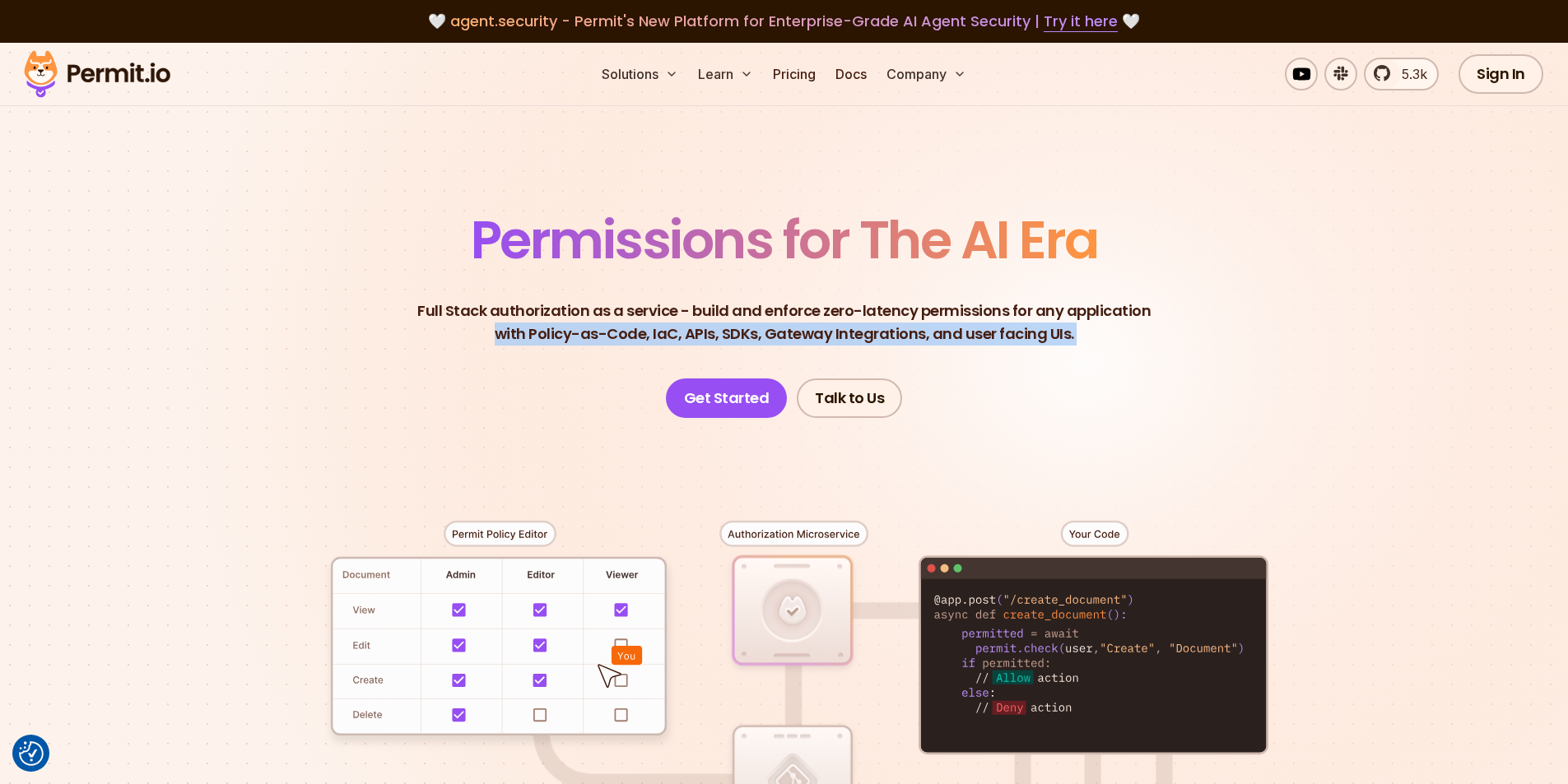 click on "Full Stack authorization as a service - build and enforce zero-latency permissions for any application   with Policy-as-Code, IaC, APIs, SDKs, Gateway Integrations, and user facing UIs." at bounding box center [784, 322] 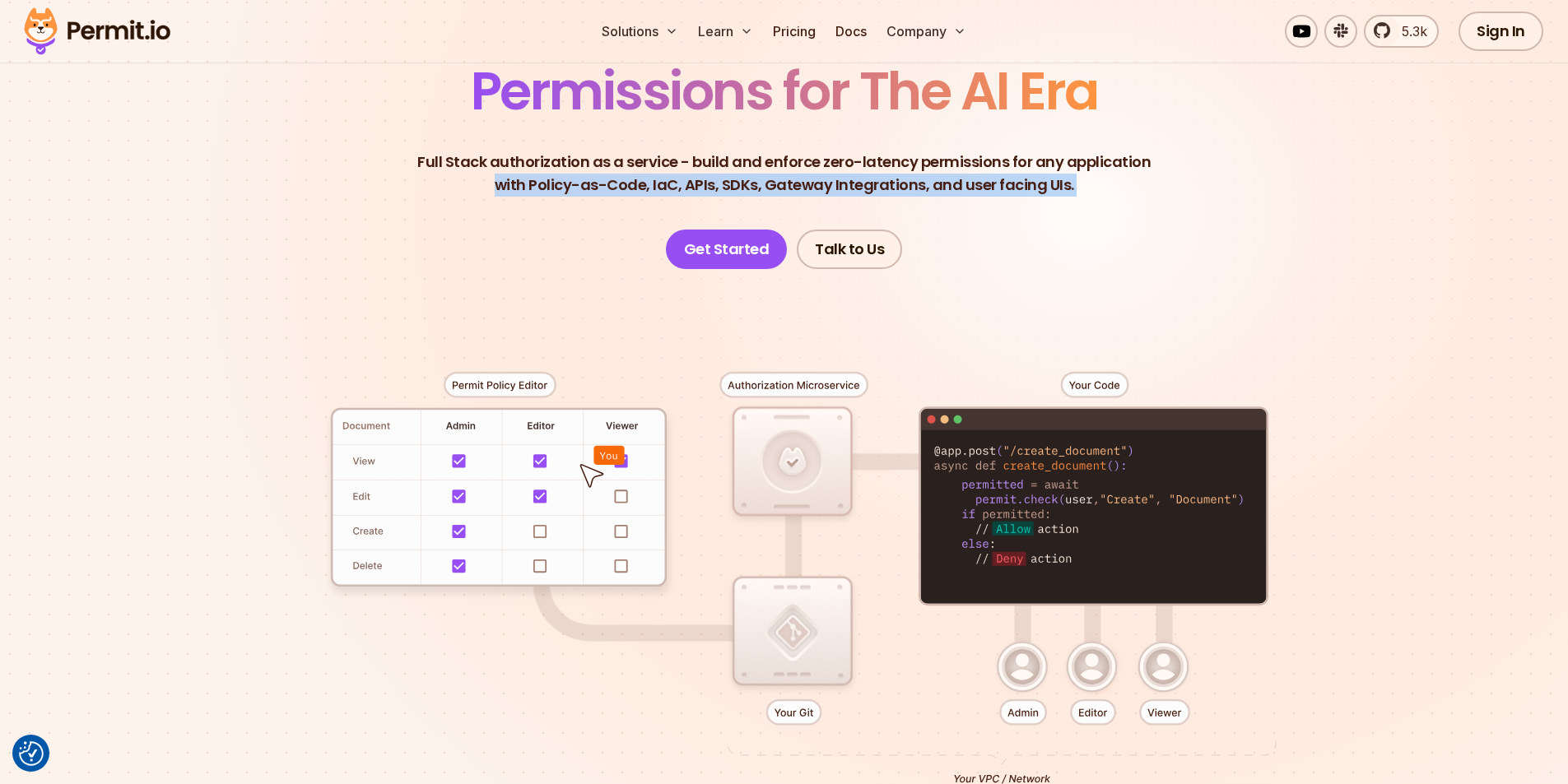 scroll, scrollTop: 0, scrollLeft: 0, axis: both 